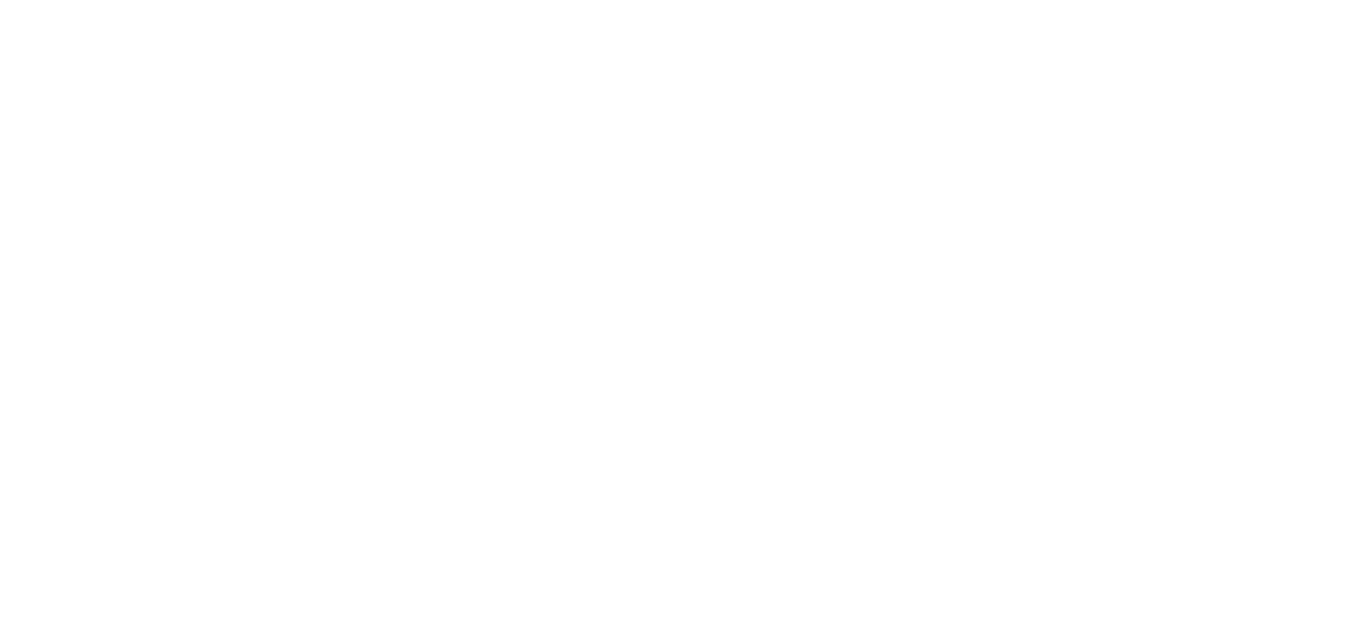 scroll, scrollTop: 0, scrollLeft: 0, axis: both 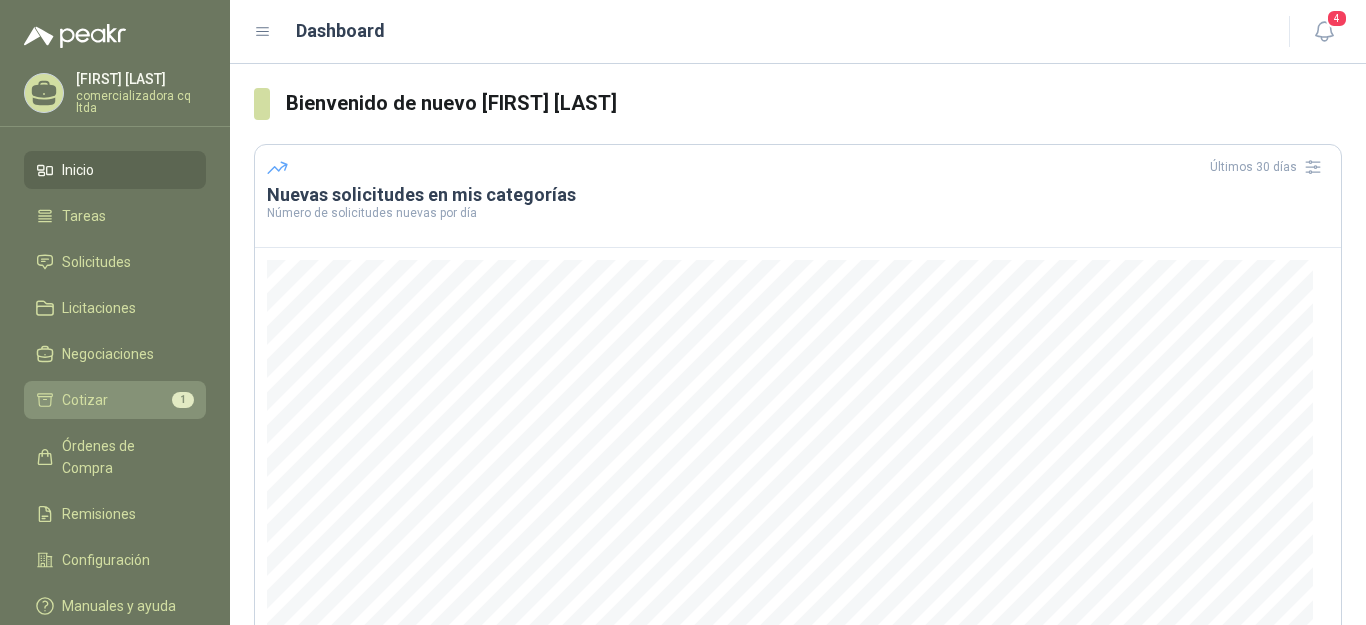click on "Cotizar" at bounding box center [85, 400] 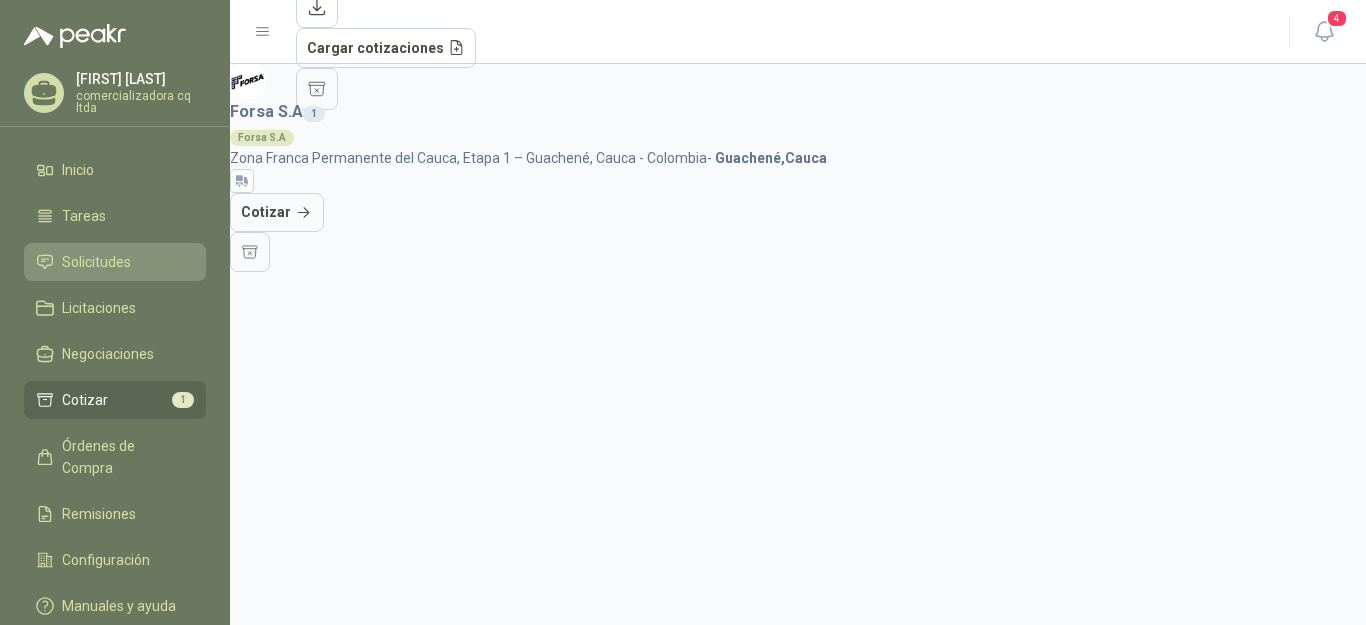 click on "Solicitudes" at bounding box center [96, 262] 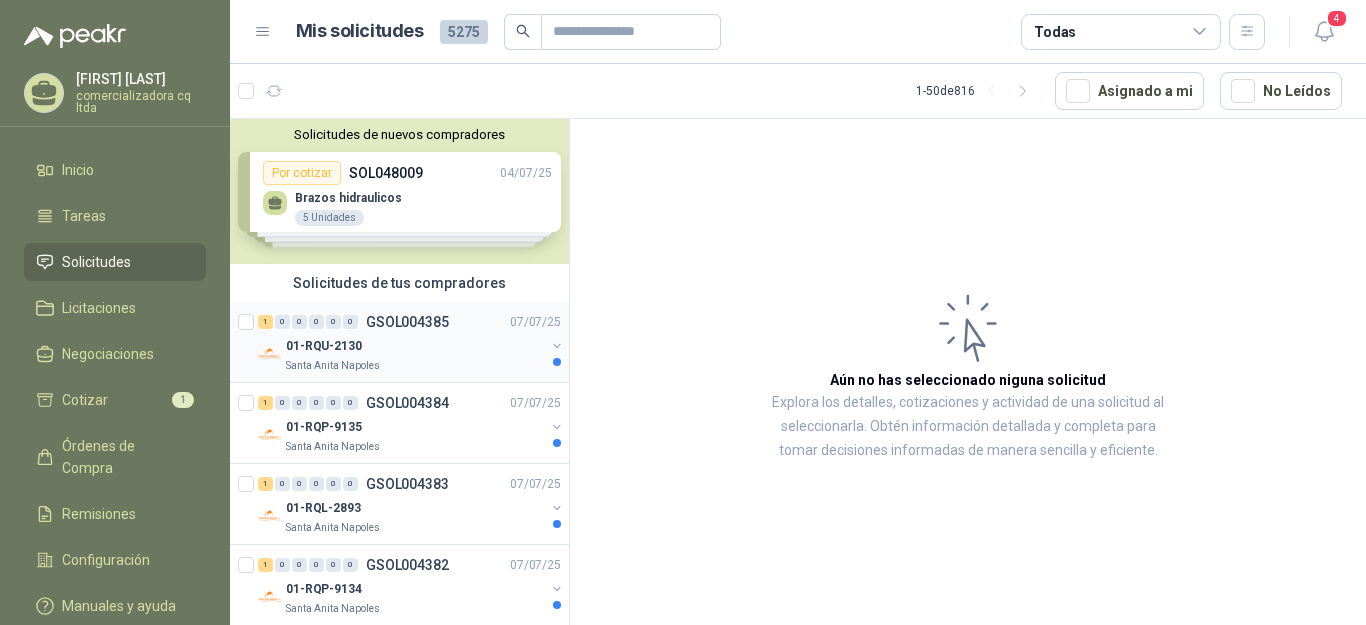 click on "01-RQU-2130" at bounding box center [324, 346] 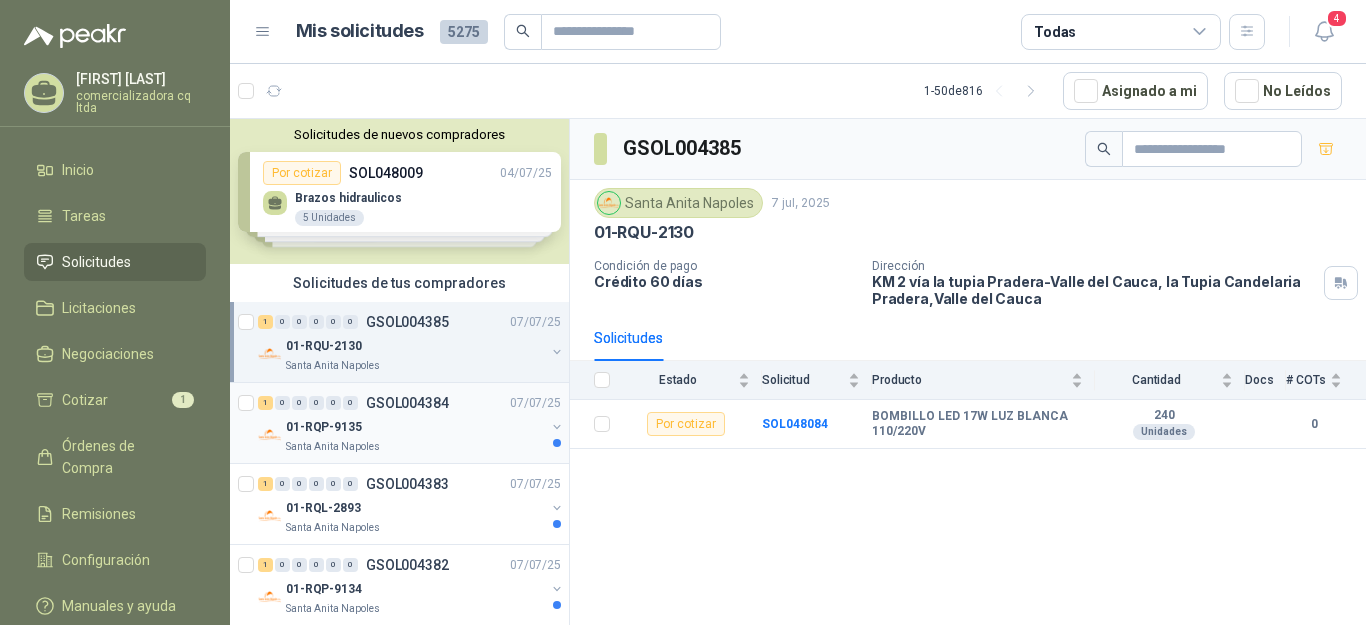 click on "GSOL004384" at bounding box center [407, 403] 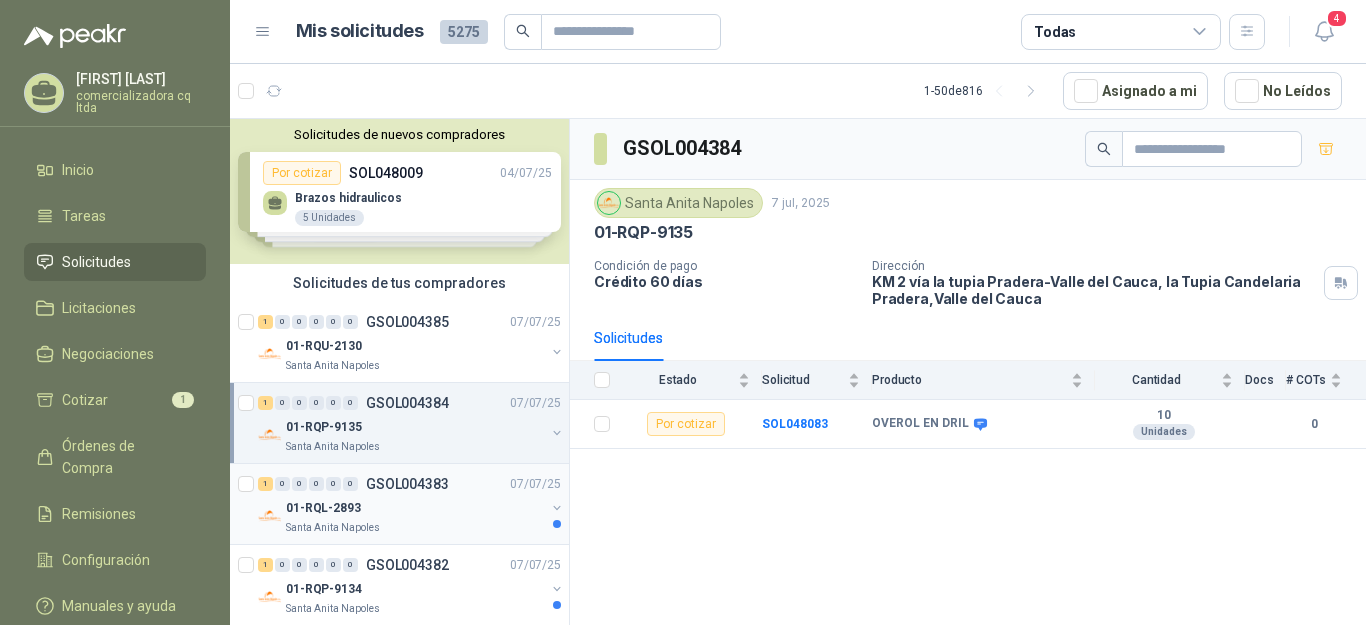 click on "01-RQL-2893" at bounding box center [323, 508] 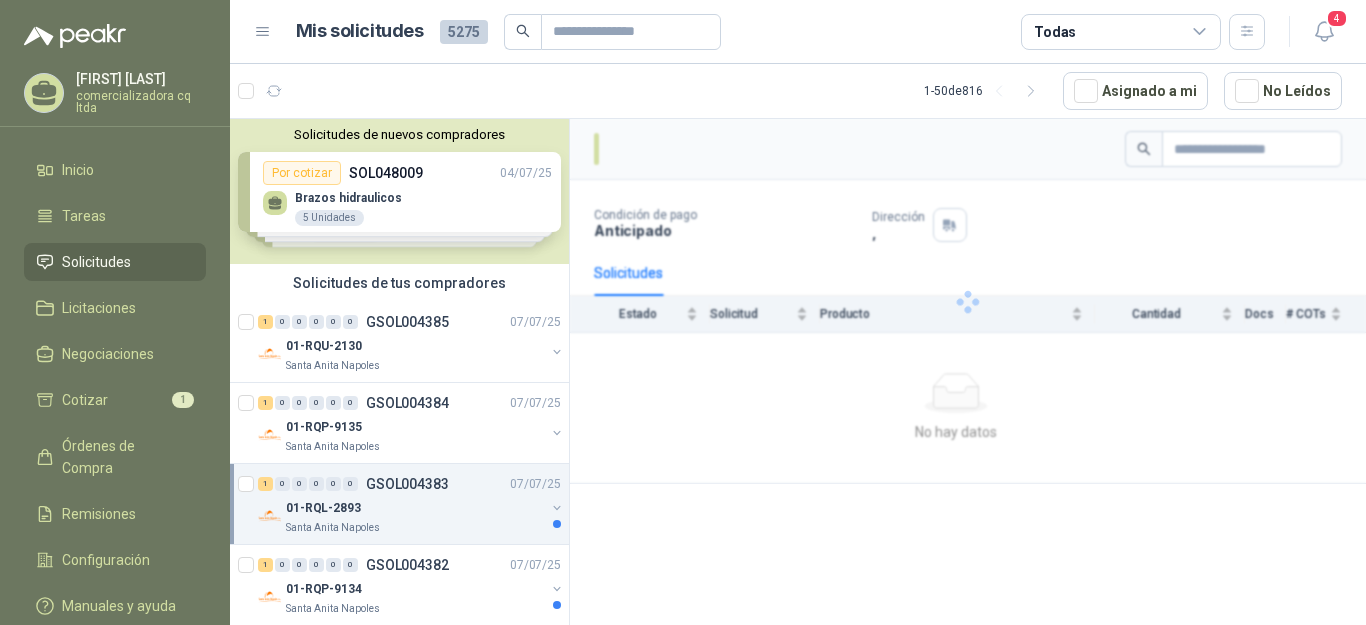 click on "01-RQL-2893" at bounding box center (323, 508) 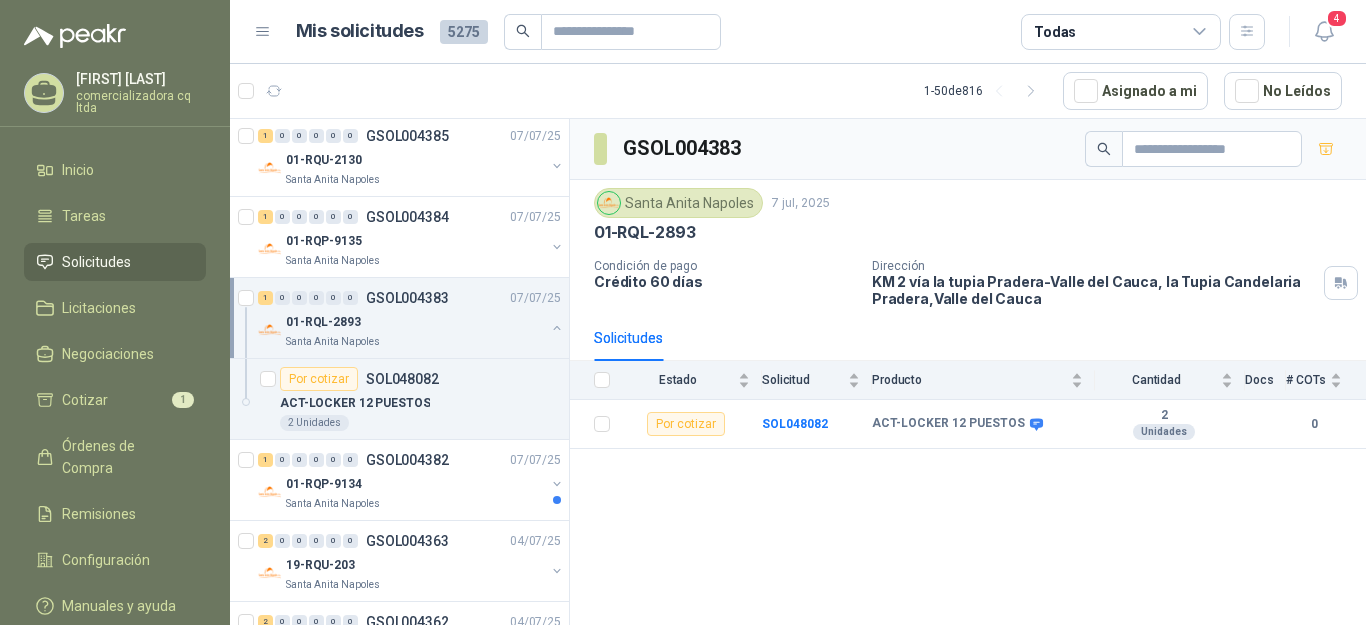 scroll, scrollTop: 348, scrollLeft: 0, axis: vertical 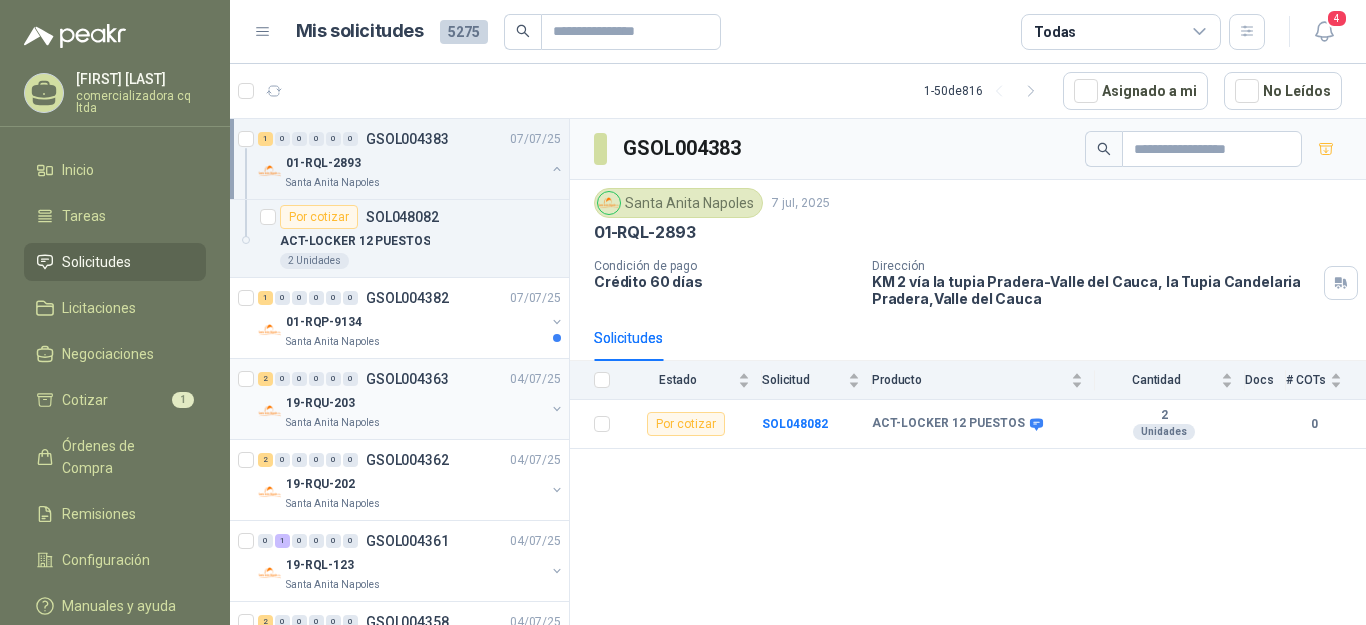 click on "19-RQU-203" at bounding box center [320, 403] 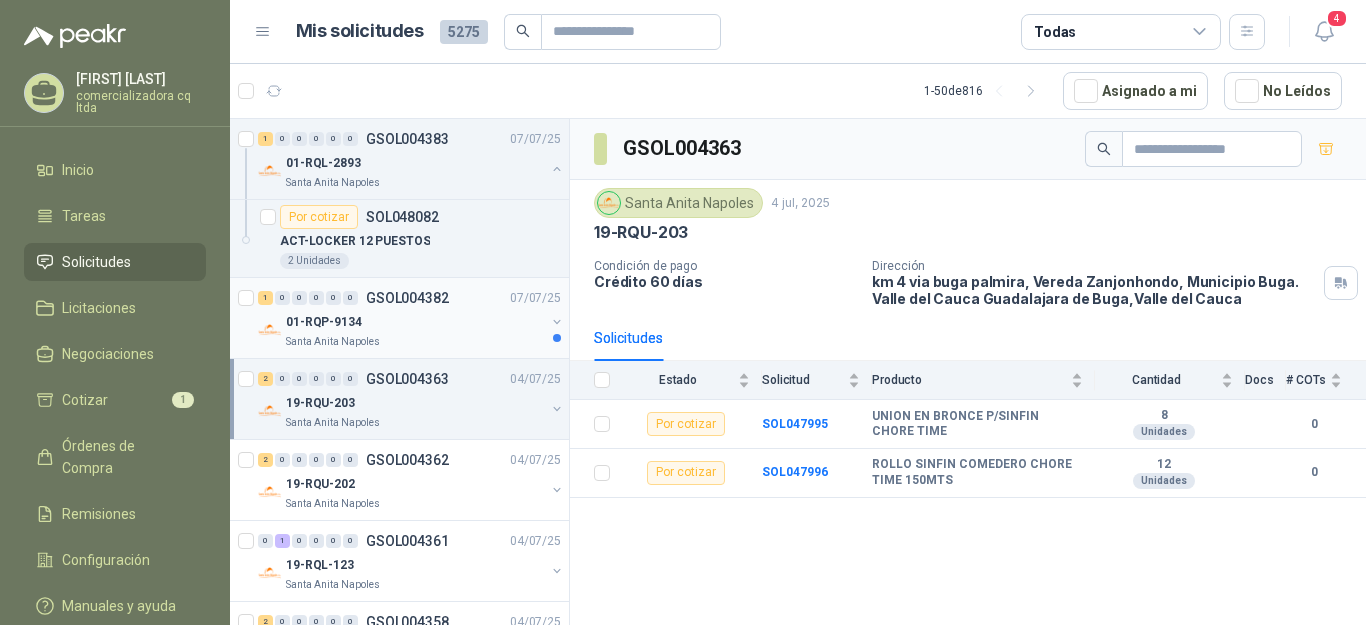 click on "01-RQP-9134" at bounding box center [324, 322] 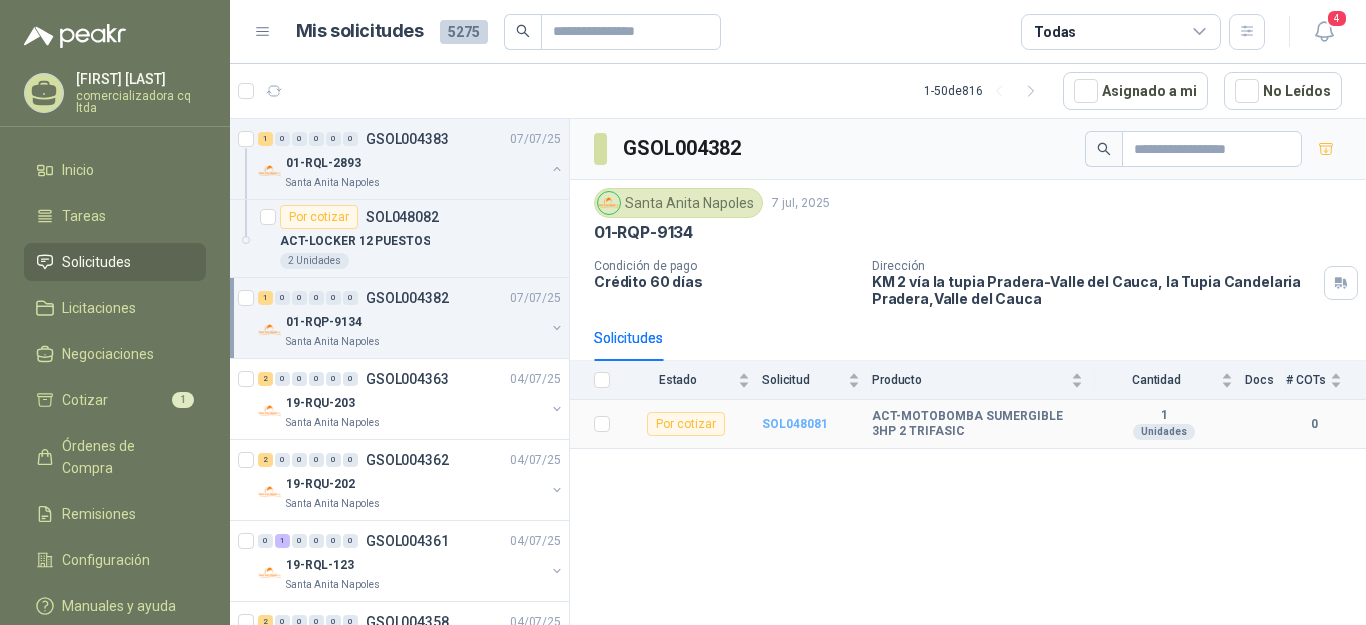 click on "SOL048081" at bounding box center (795, 424) 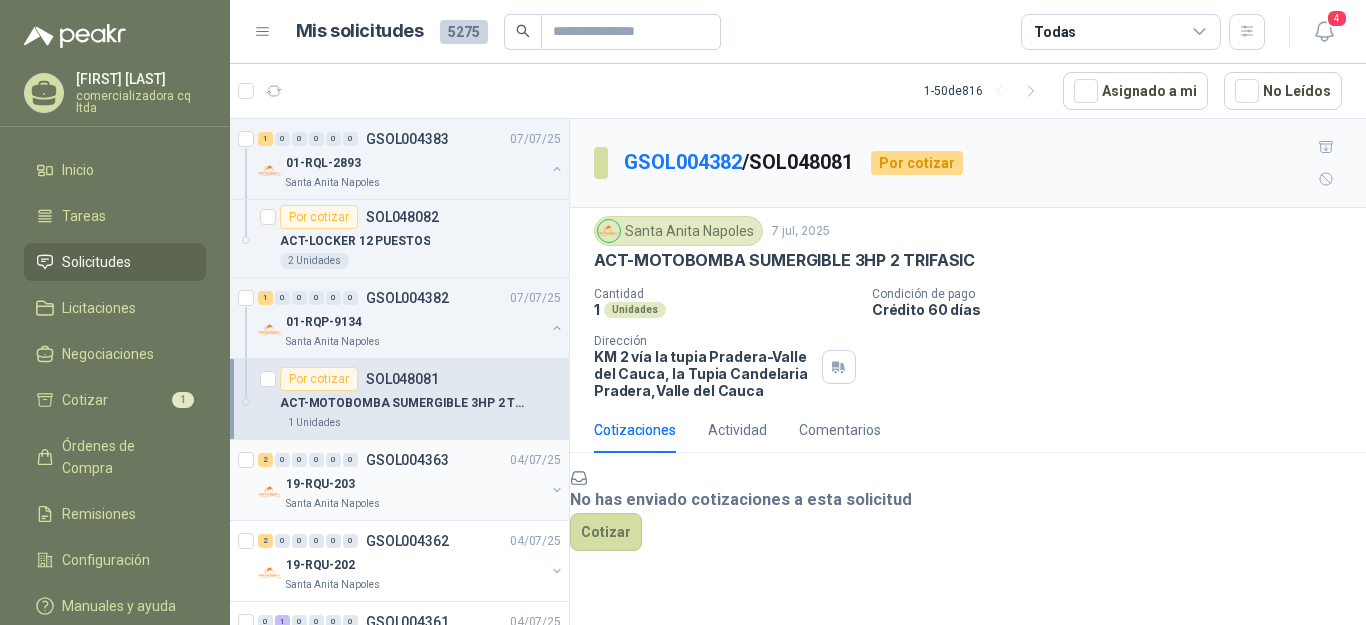 click on "19-RQU-203" at bounding box center [320, 484] 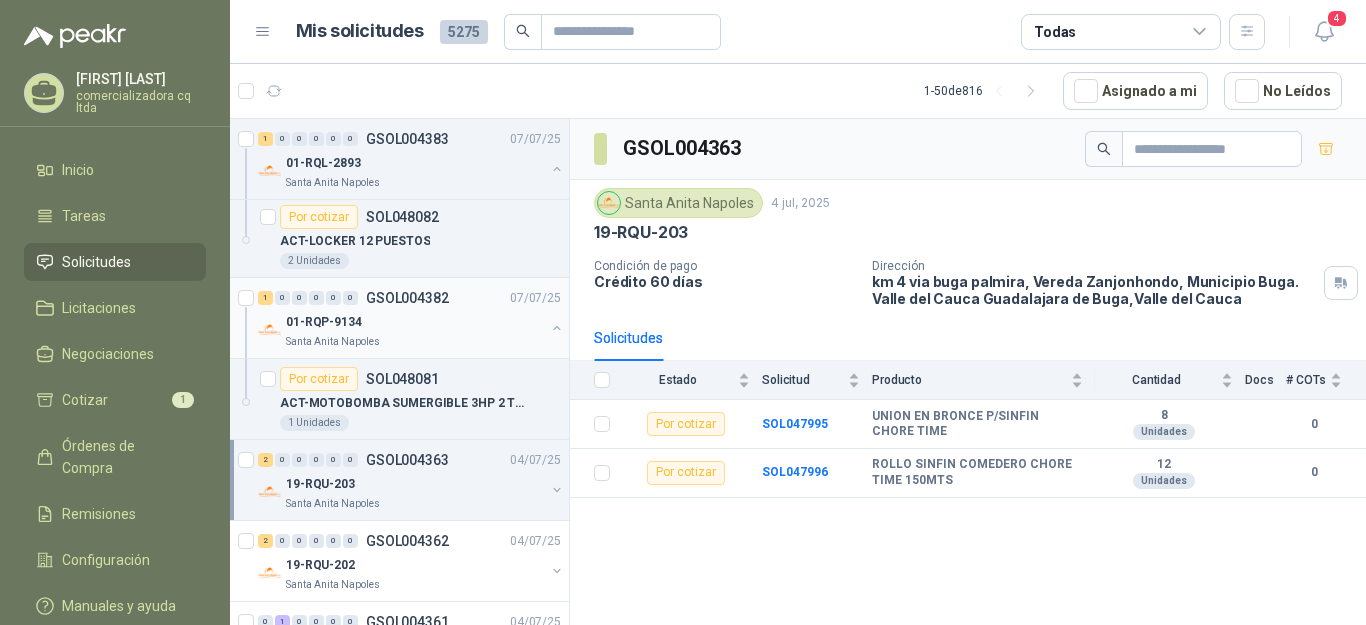 click on "01-RQP-9134" at bounding box center (324, 322) 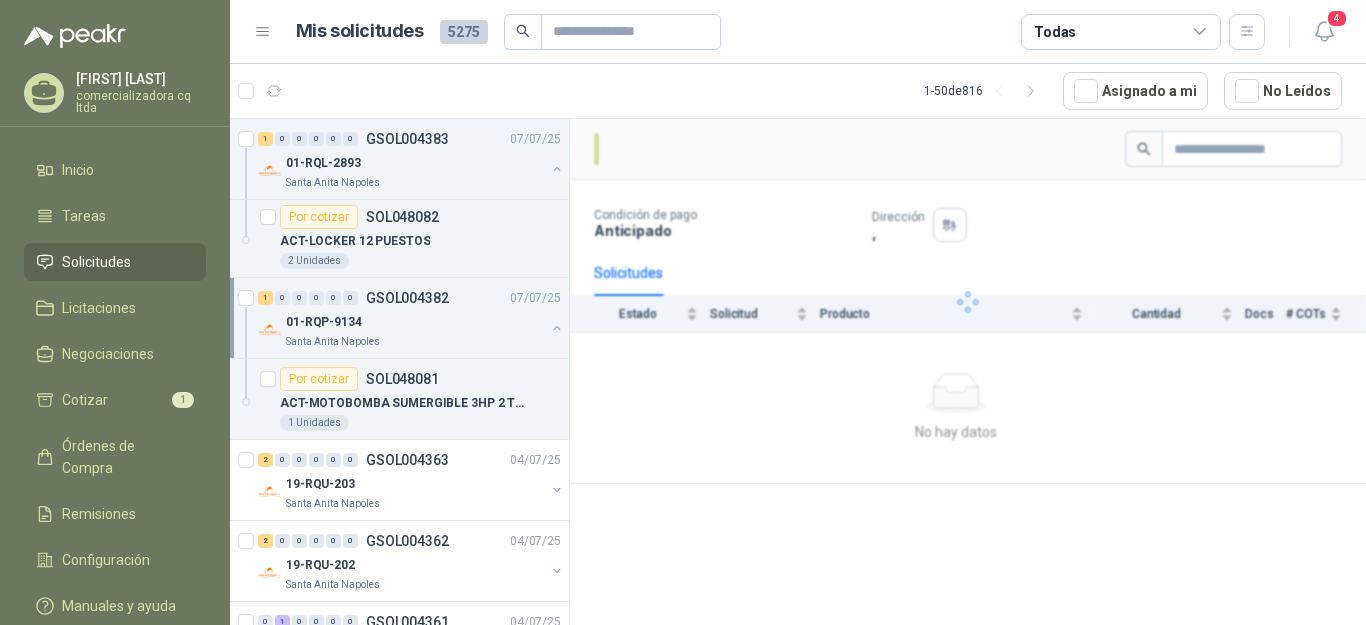 click on "01-RQP-9134" at bounding box center (324, 322) 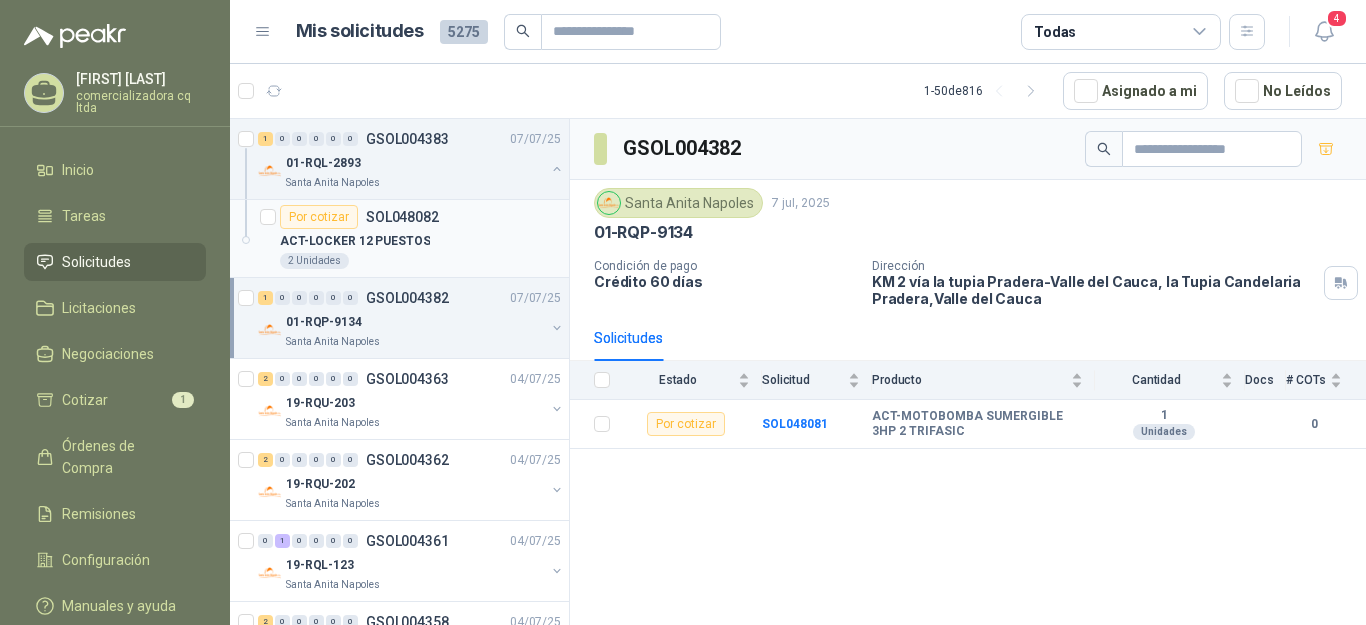 click on "ACT-LOCKER 12 PUESTOS" at bounding box center [355, 241] 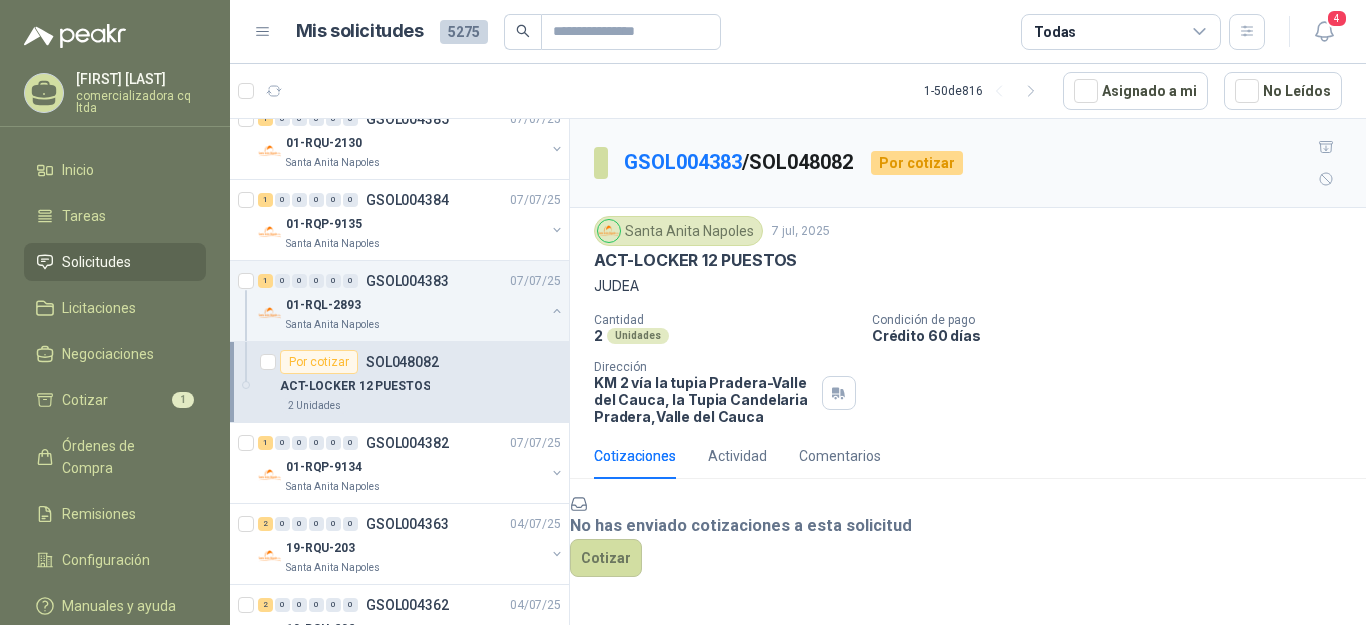 scroll, scrollTop: 127, scrollLeft: 0, axis: vertical 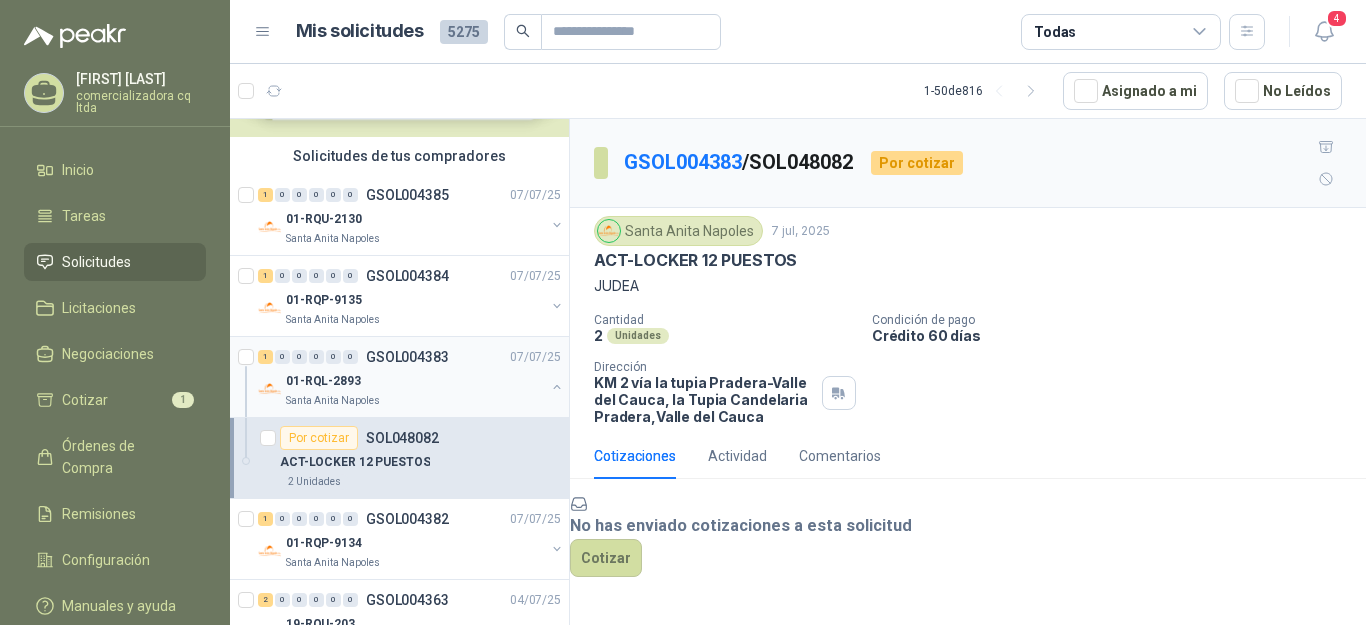 click on "01-RQL-2893" at bounding box center [323, 381] 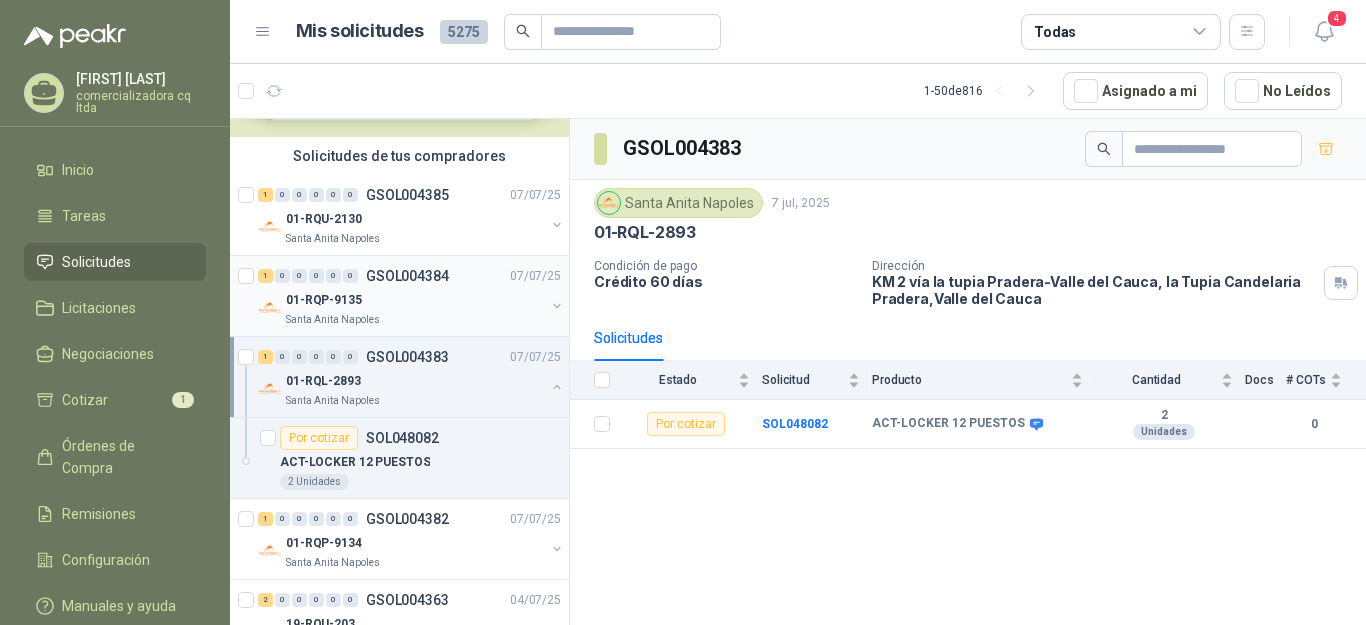 click on "01-RQP-9135" at bounding box center (324, 300) 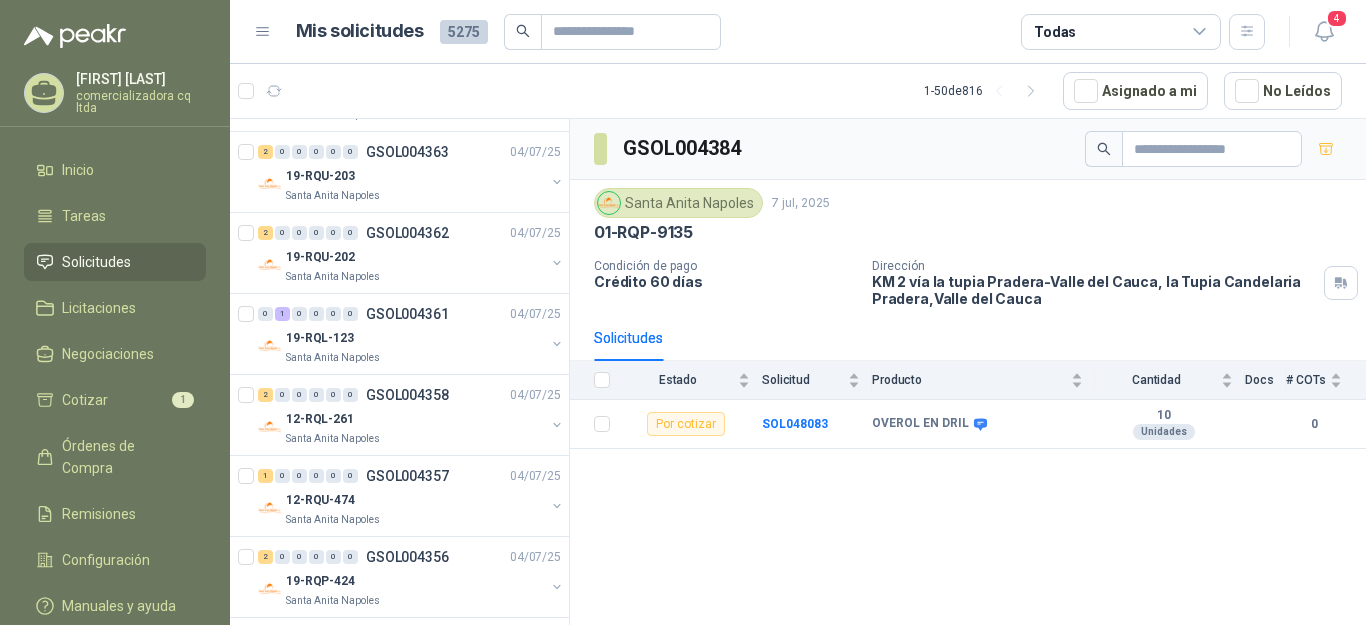 scroll, scrollTop: 2815, scrollLeft: 0, axis: vertical 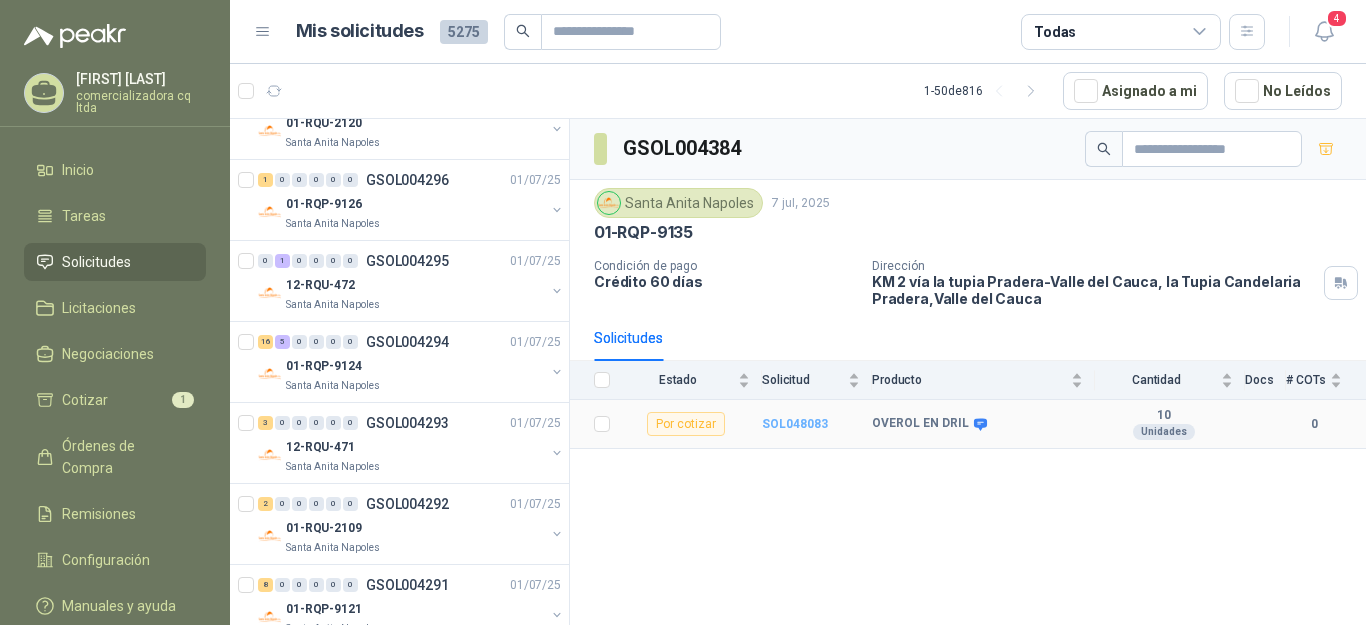 click on "SOL048083" at bounding box center [795, 424] 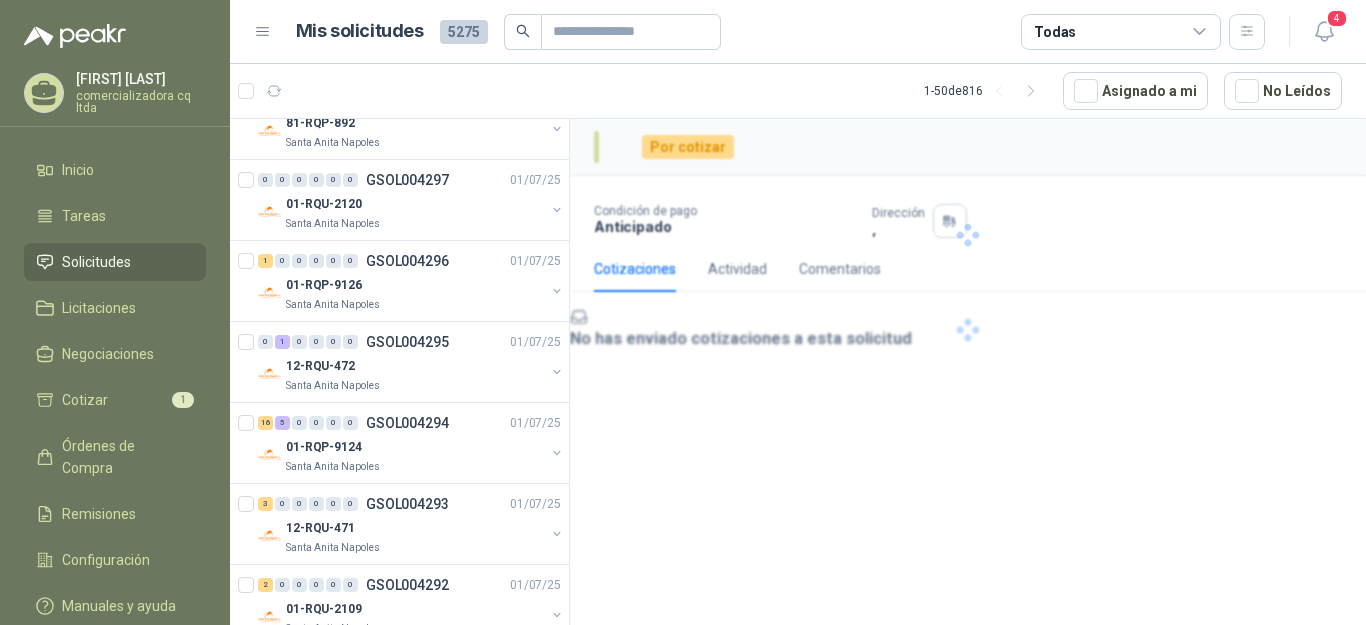 scroll, scrollTop: 2896, scrollLeft: 0, axis: vertical 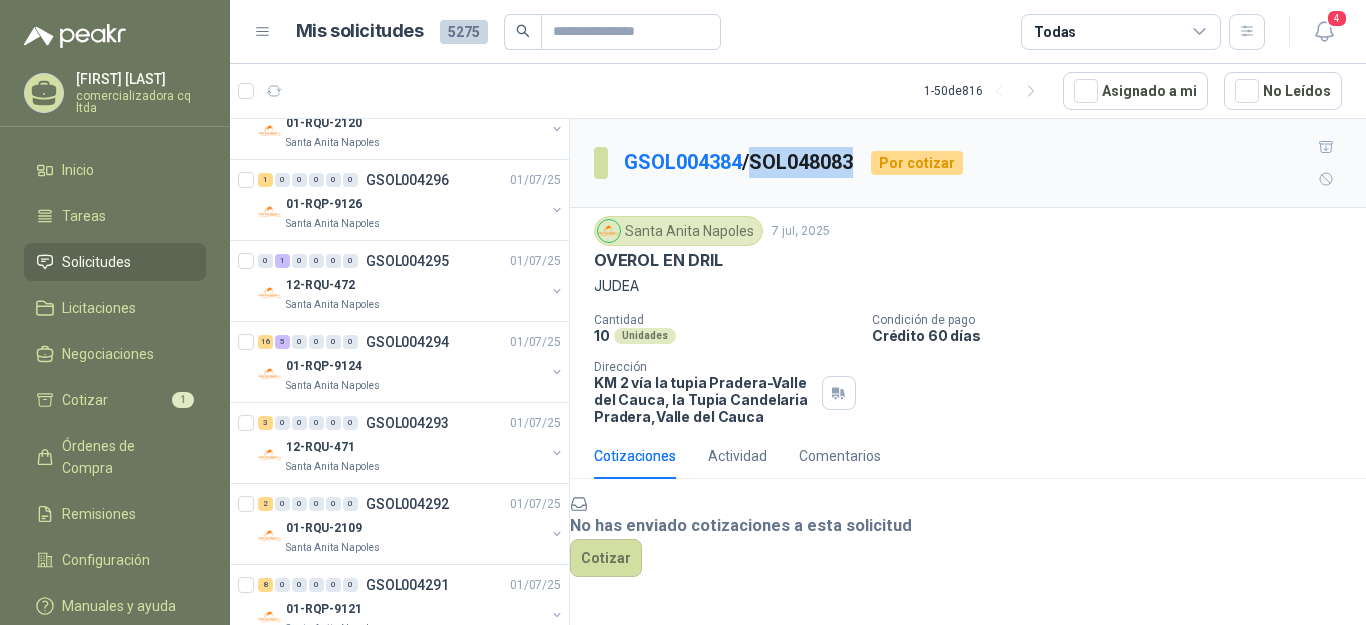 drag, startPoint x: 764, startPoint y: 140, endPoint x: 870, endPoint y: 133, distance: 106.23088 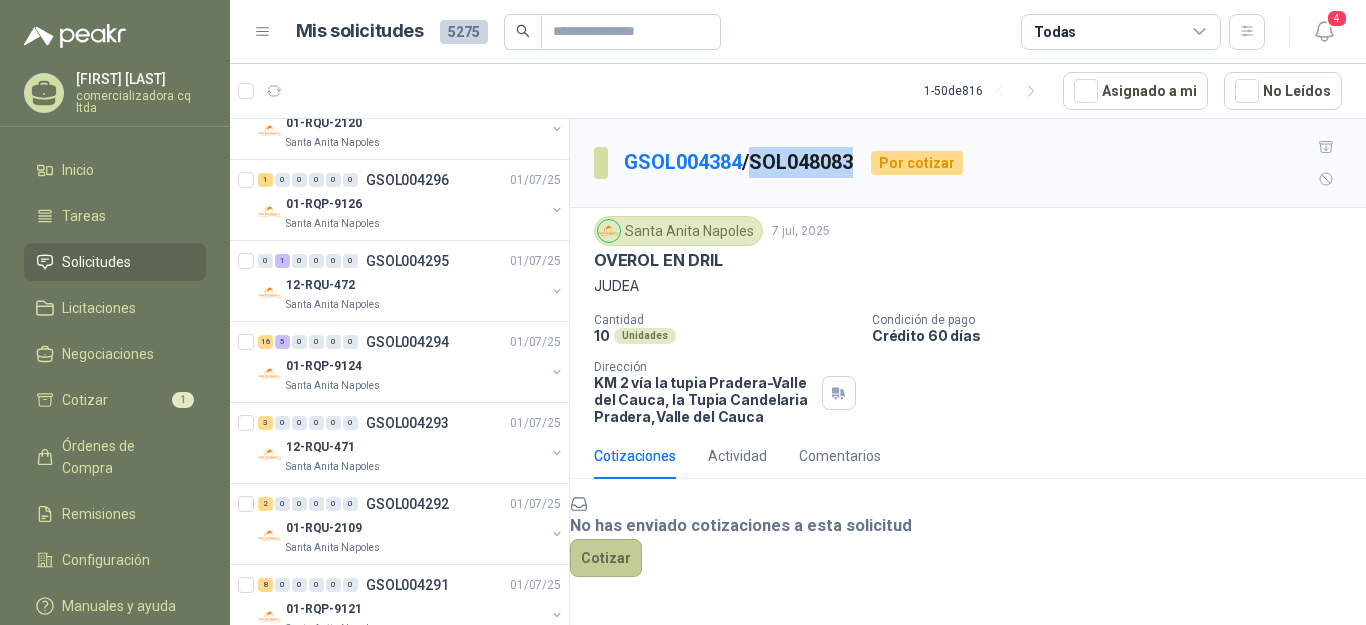 click on "Cotizar" at bounding box center [606, 558] 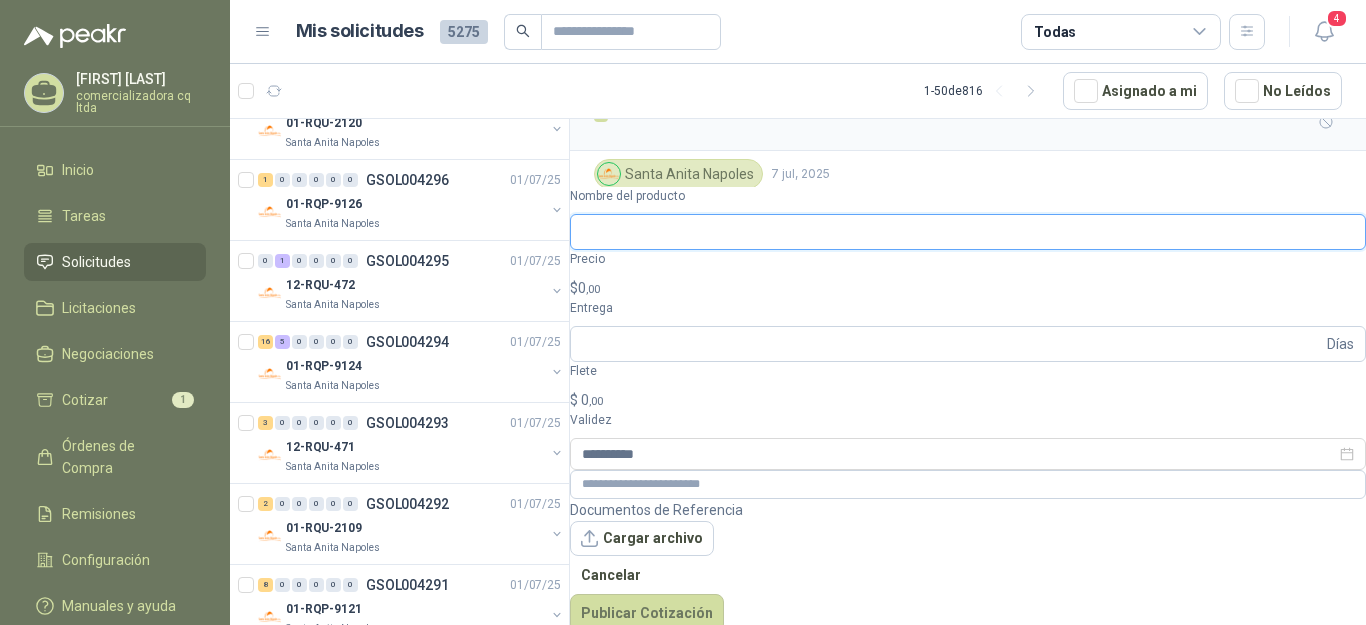 click on "Nombre del producto" at bounding box center (968, 232) 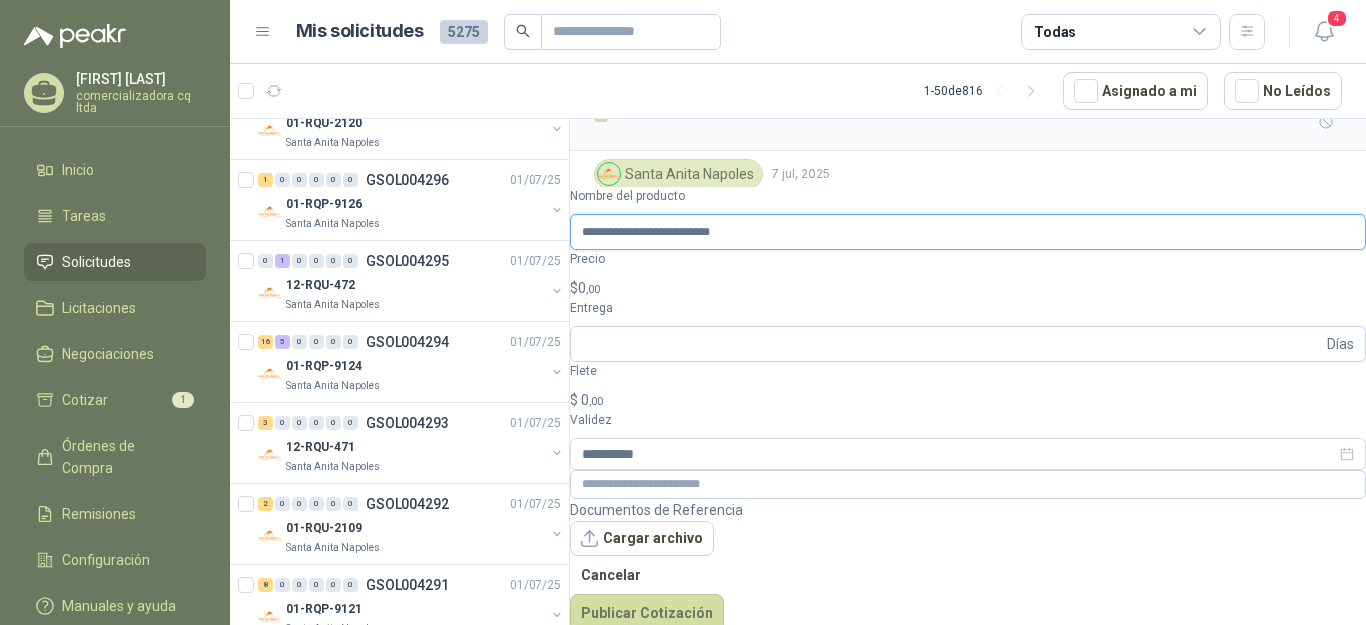 type on "**********" 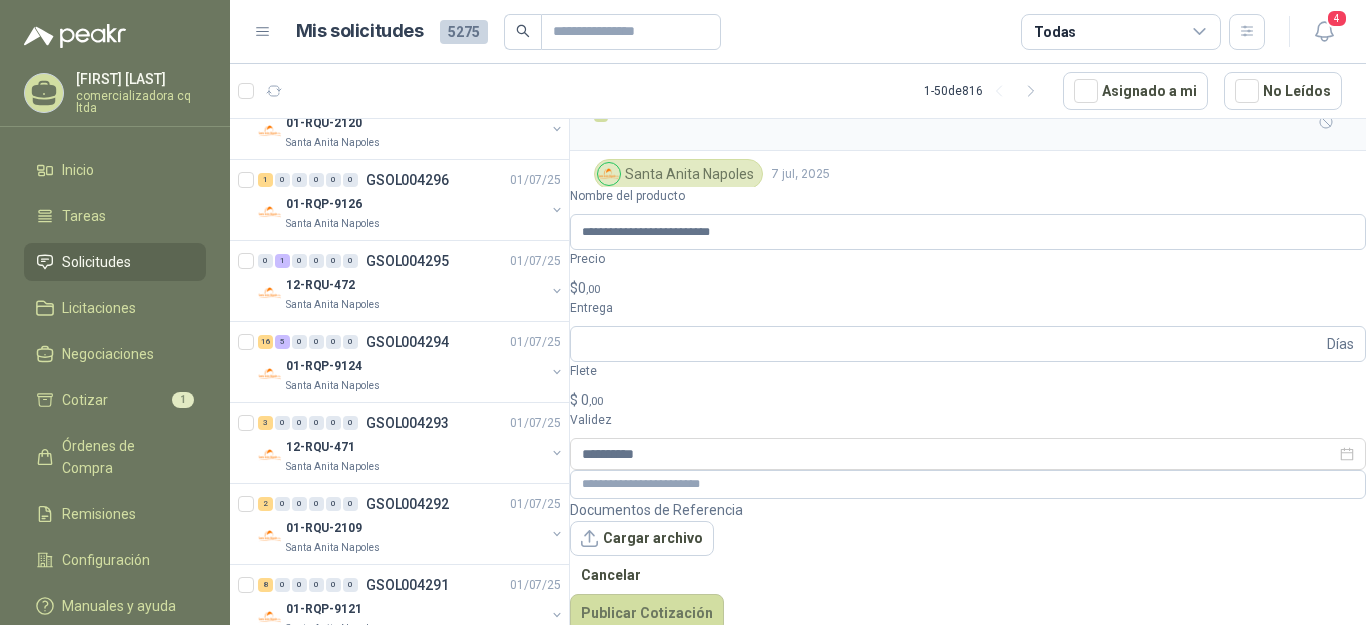 click on "$  0 ,00" at bounding box center [968, 288] 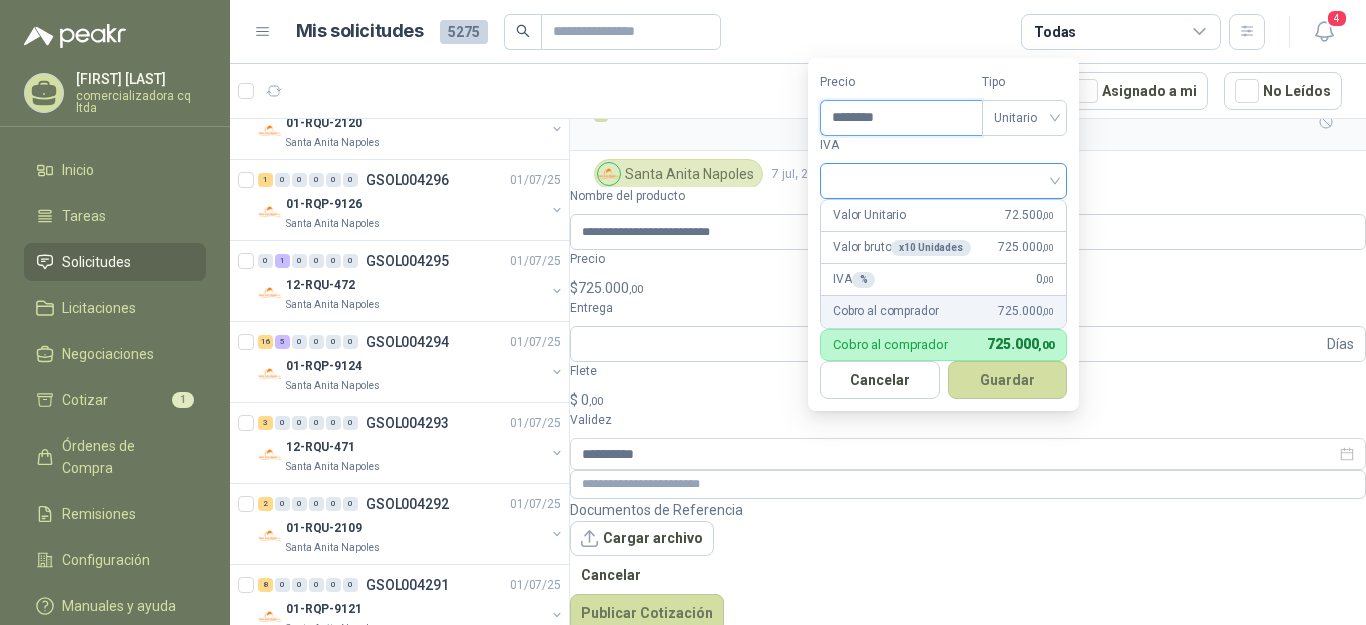 type on "********" 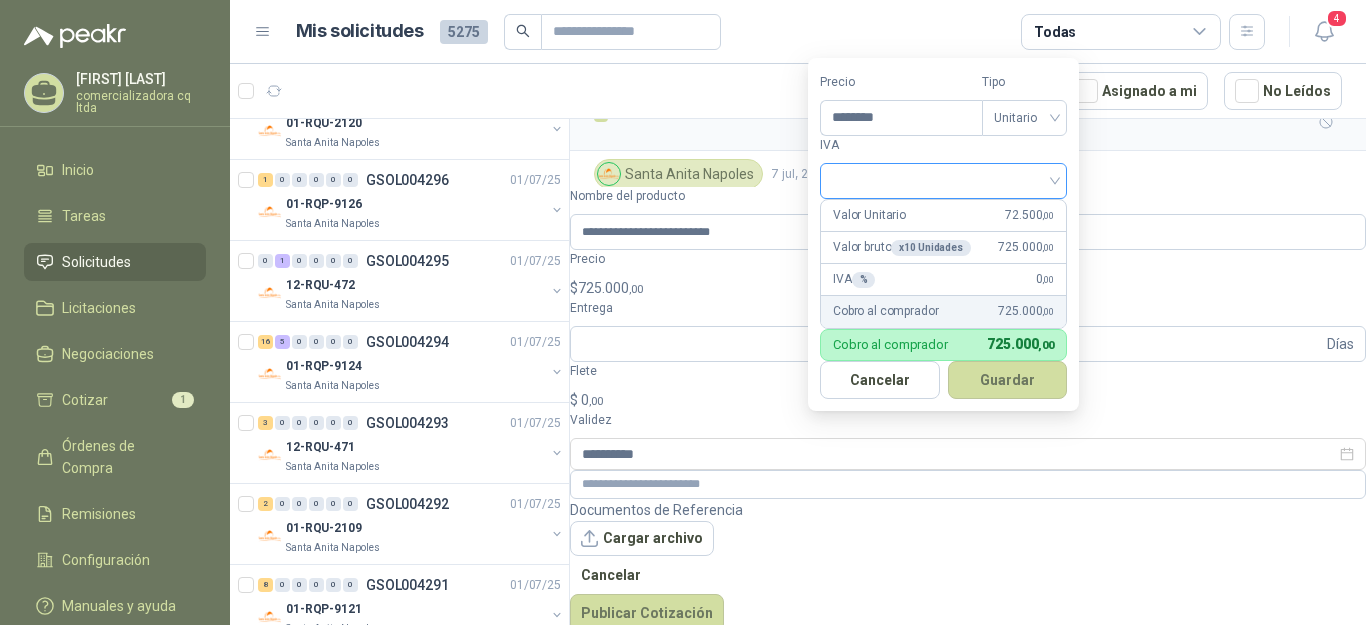 click at bounding box center [943, 179] 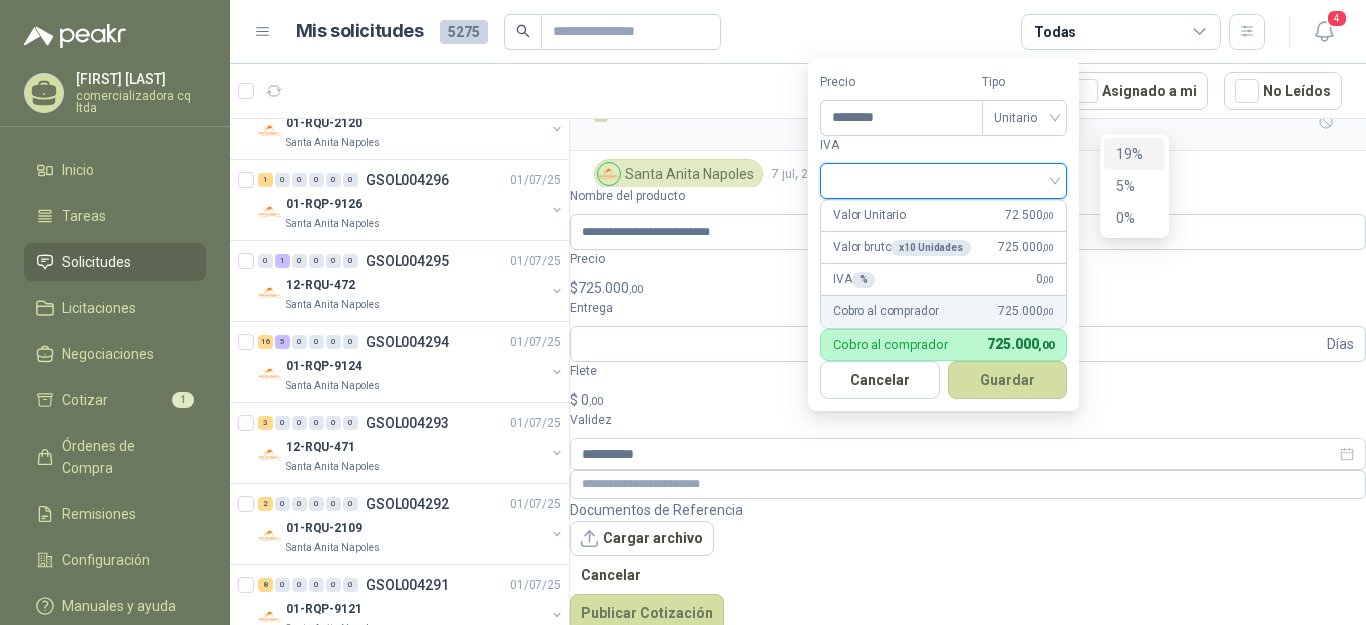 click on "19%" at bounding box center [1134, 154] 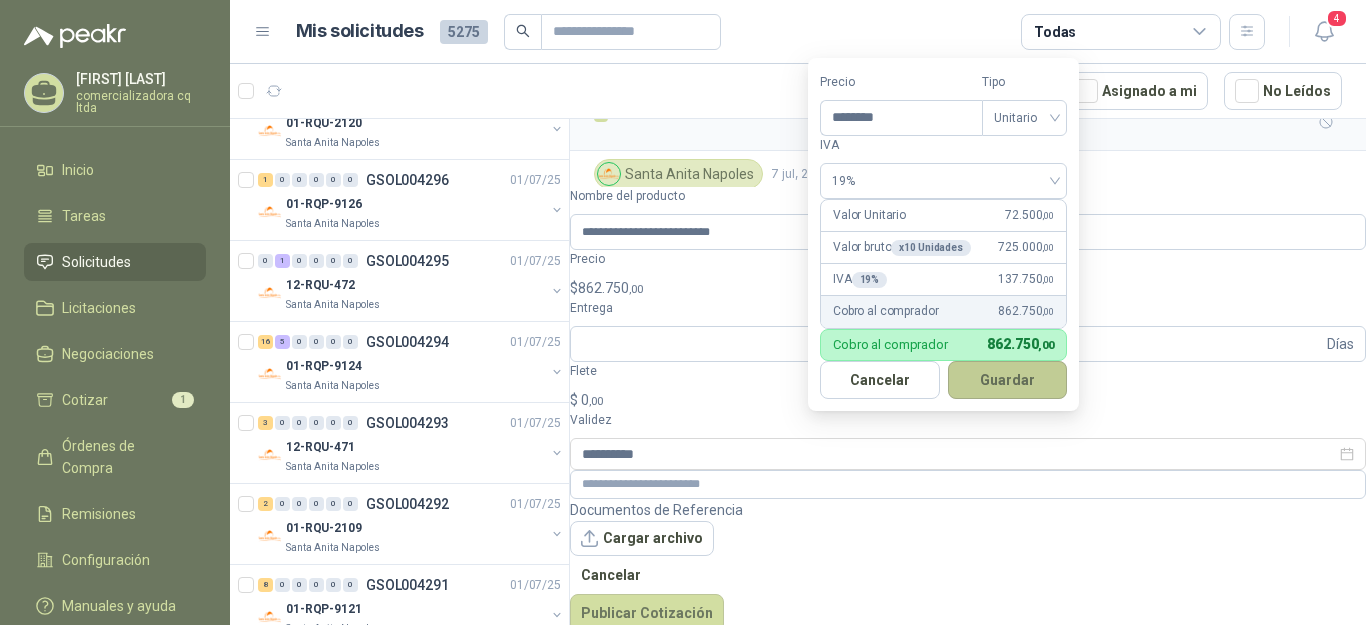 click on "Guardar" at bounding box center [1008, 380] 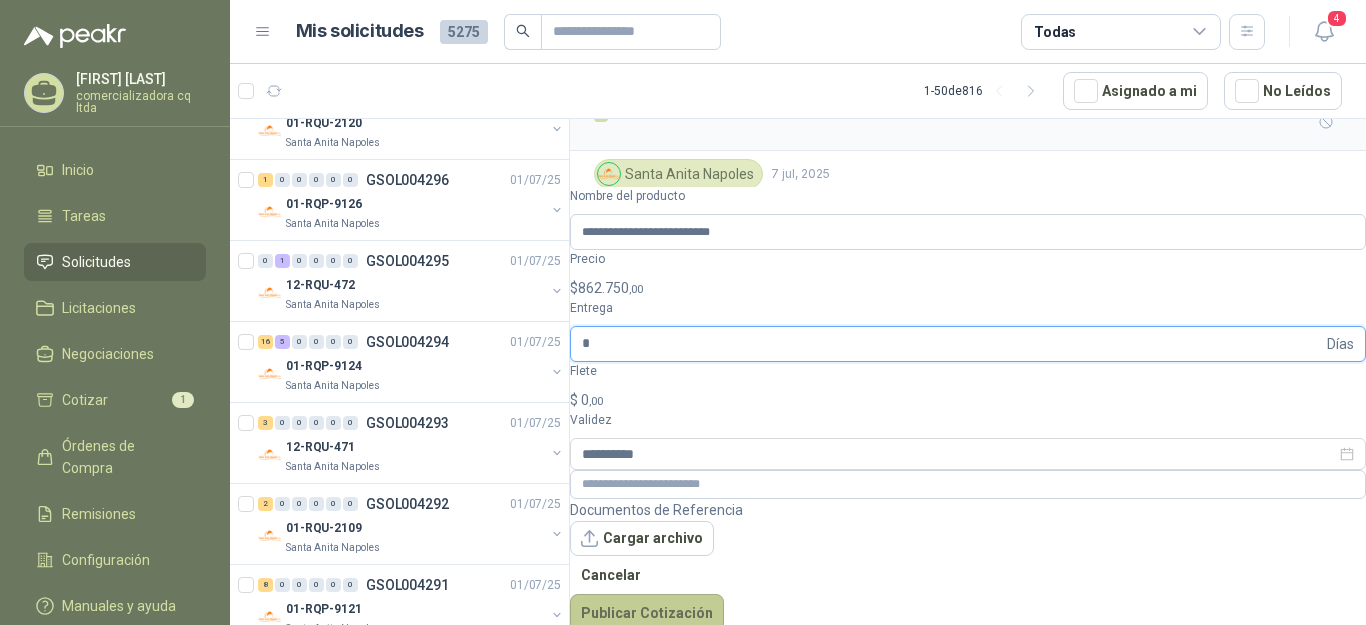 type on "*" 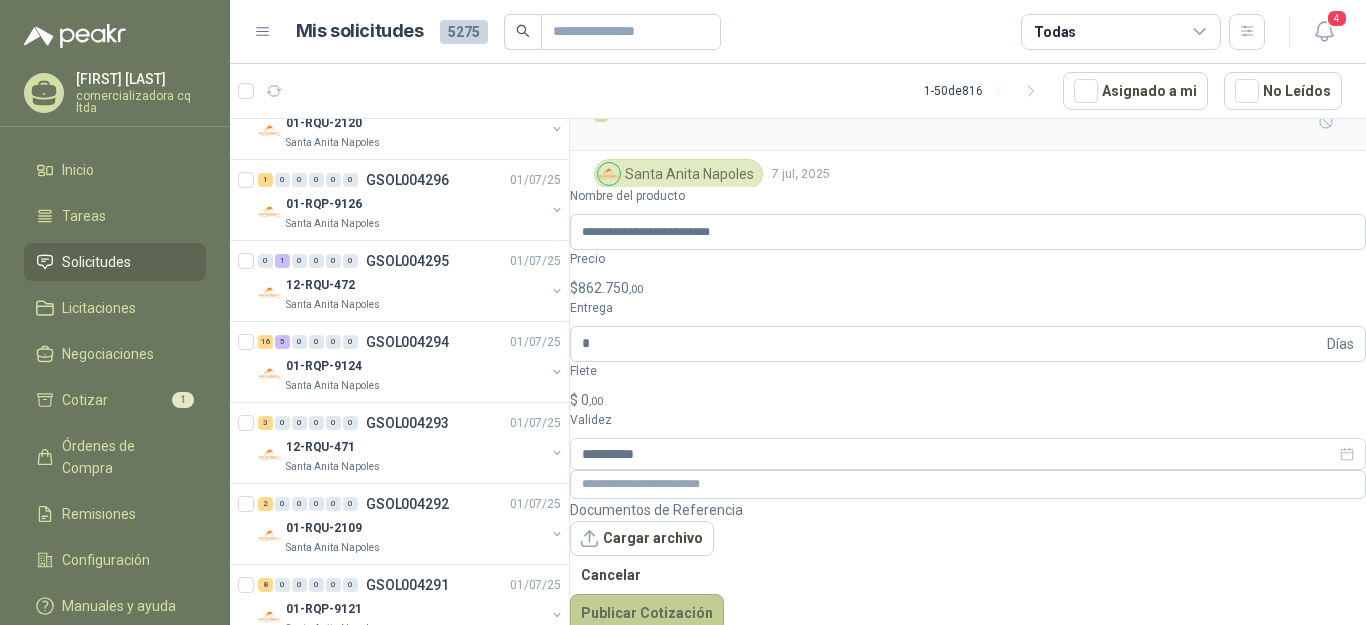 click on "Publicar Cotización" at bounding box center [647, 613] 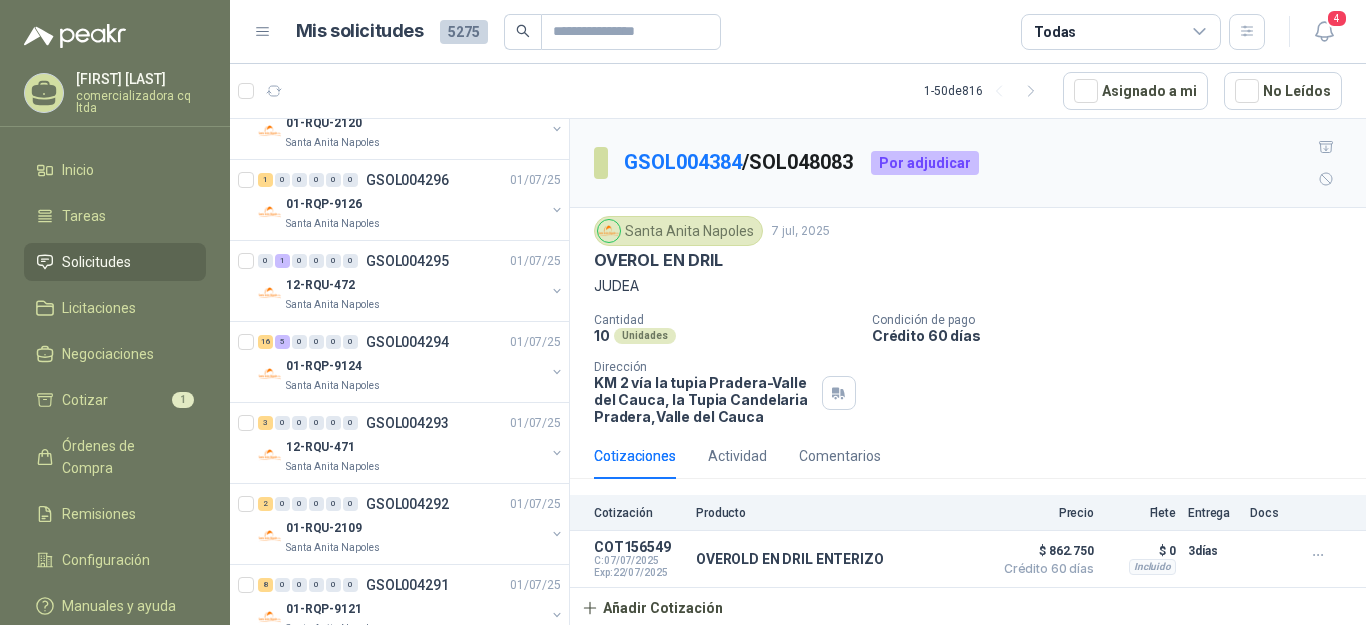 scroll, scrollTop: 0, scrollLeft: 0, axis: both 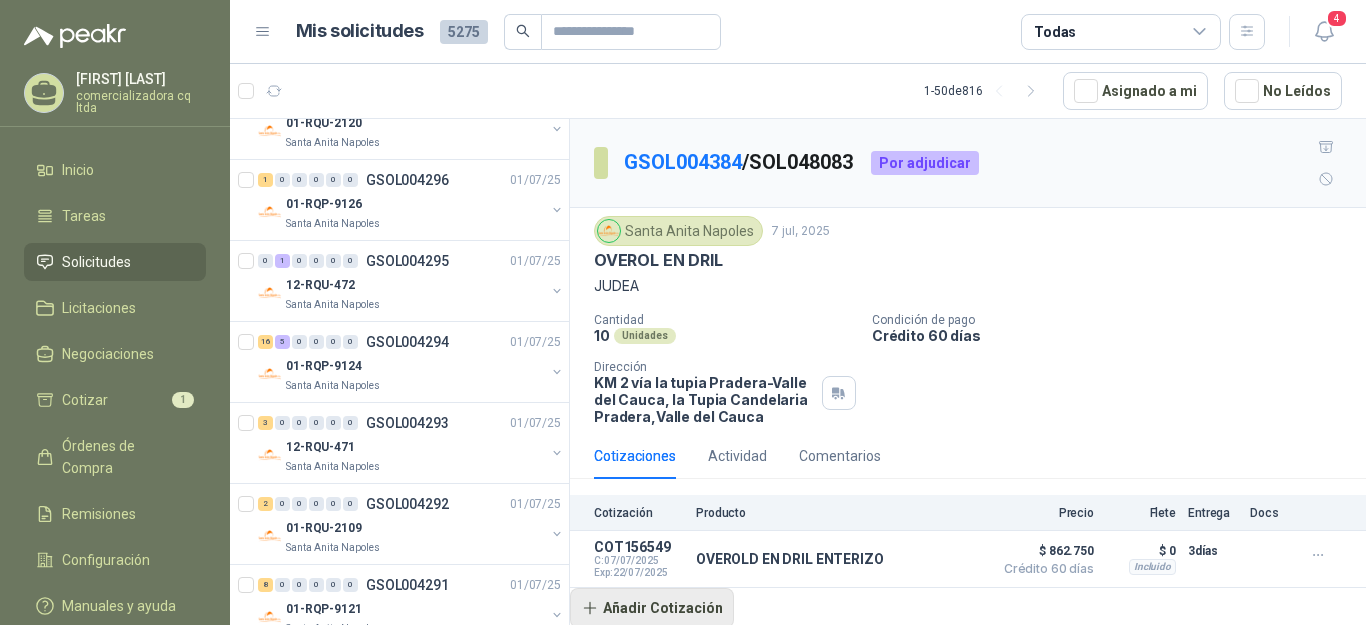 click on "Añadir Cotización" at bounding box center (652, 608) 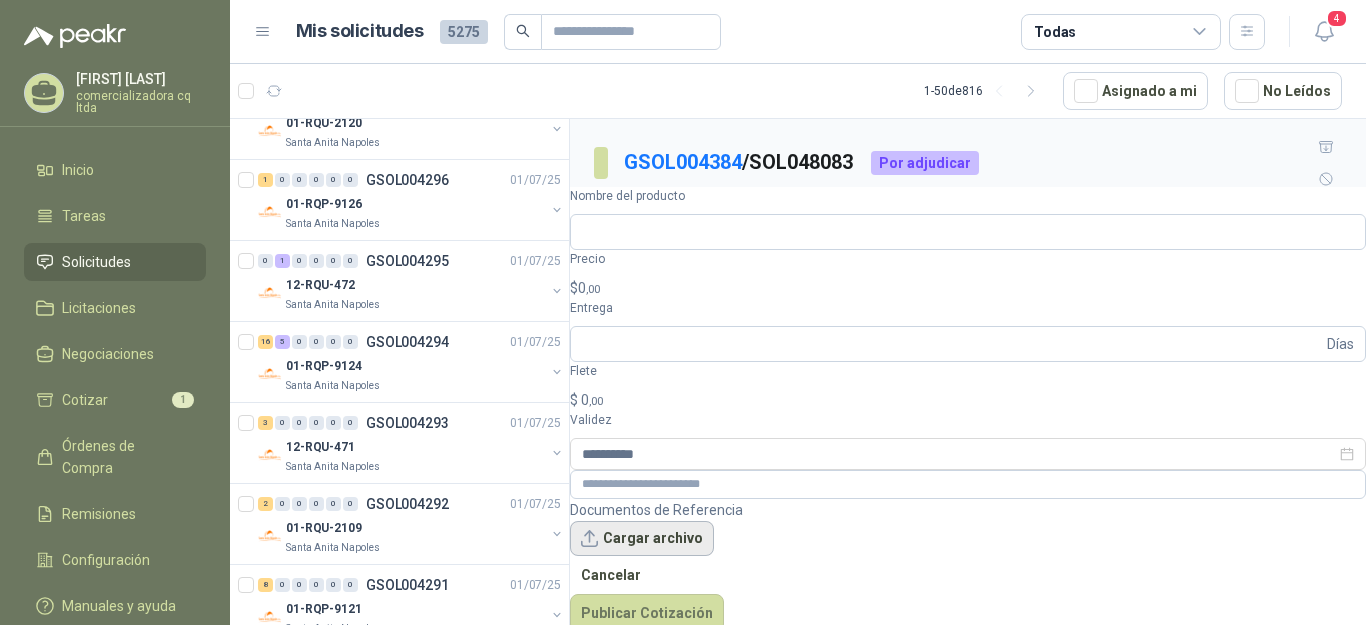 click on "Cargar archivo" at bounding box center (642, 539) 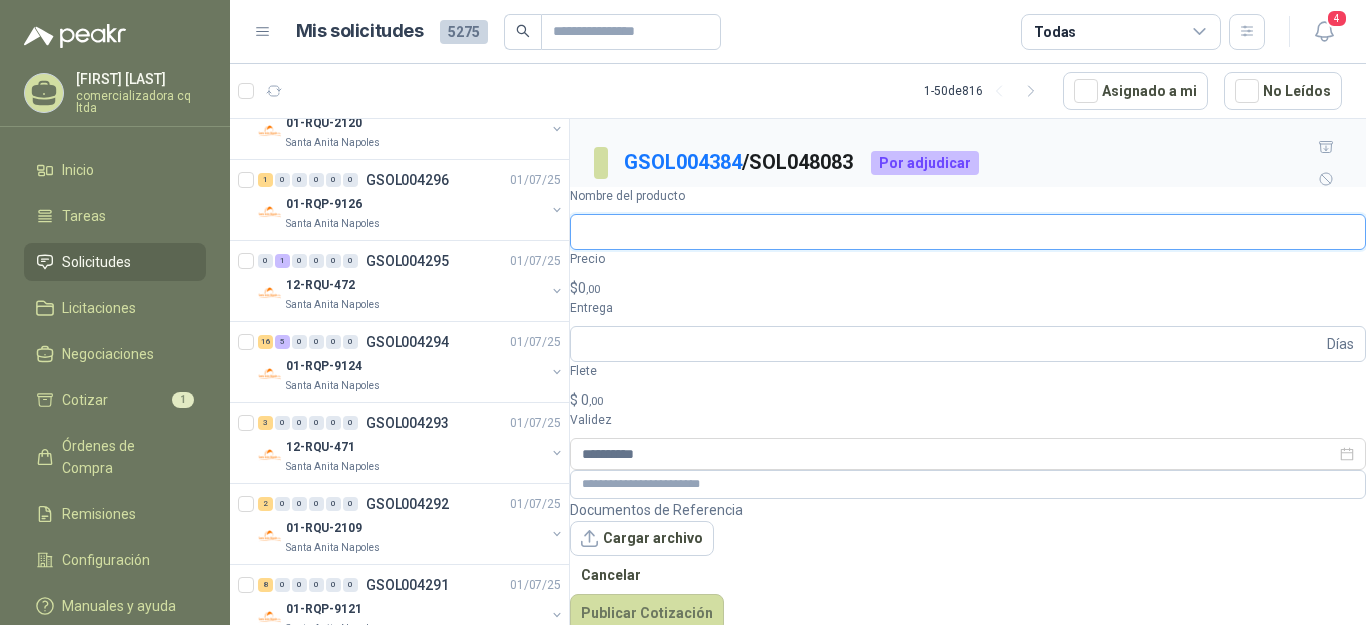 click on "Nombre del producto" at bounding box center (968, 232) 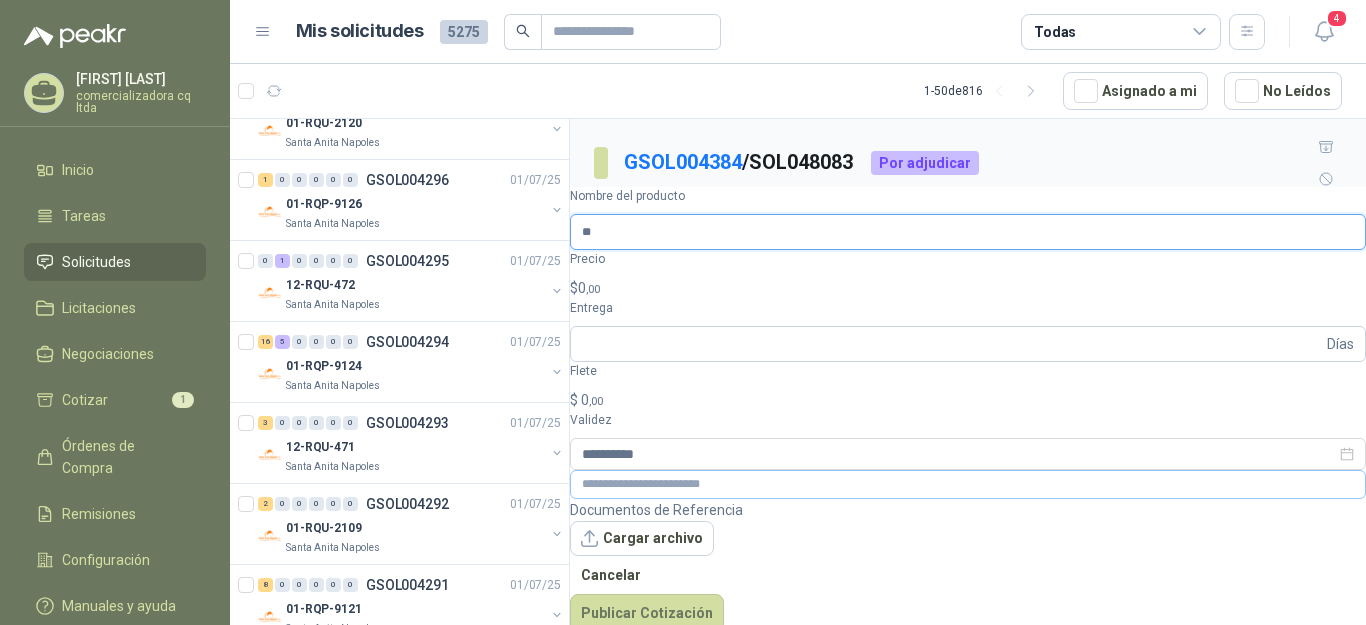 type on "**********" 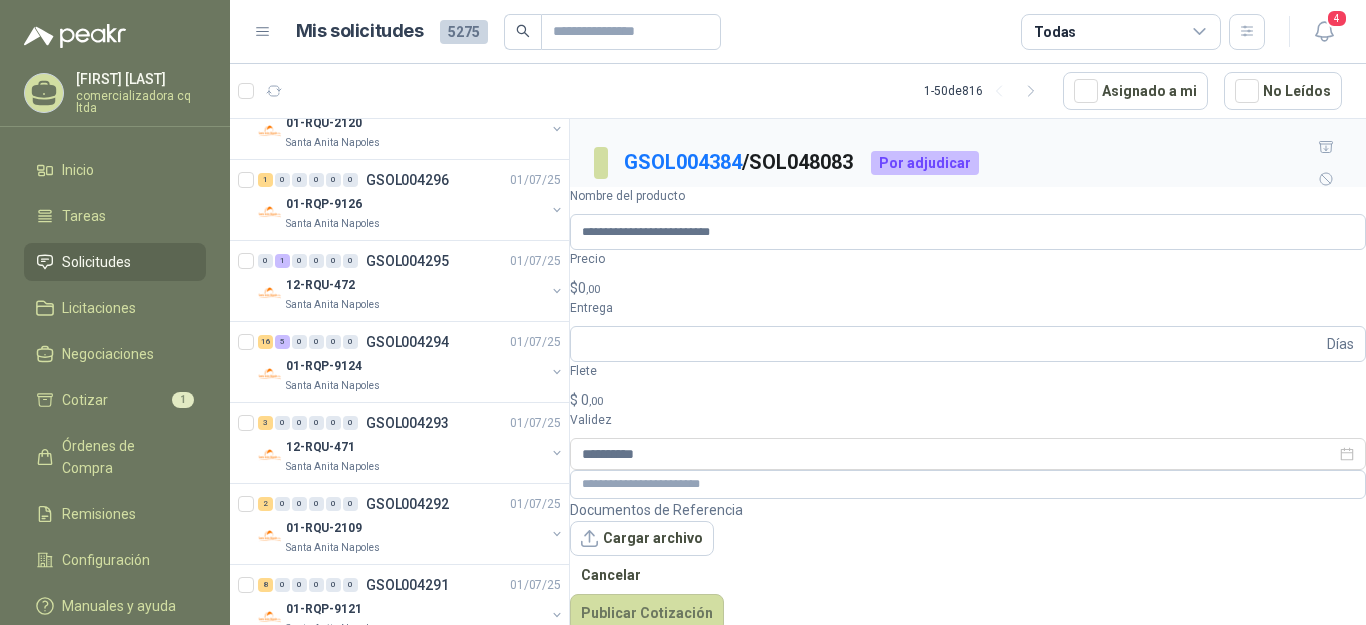 click on "$  0 ,00" at bounding box center [968, 288] 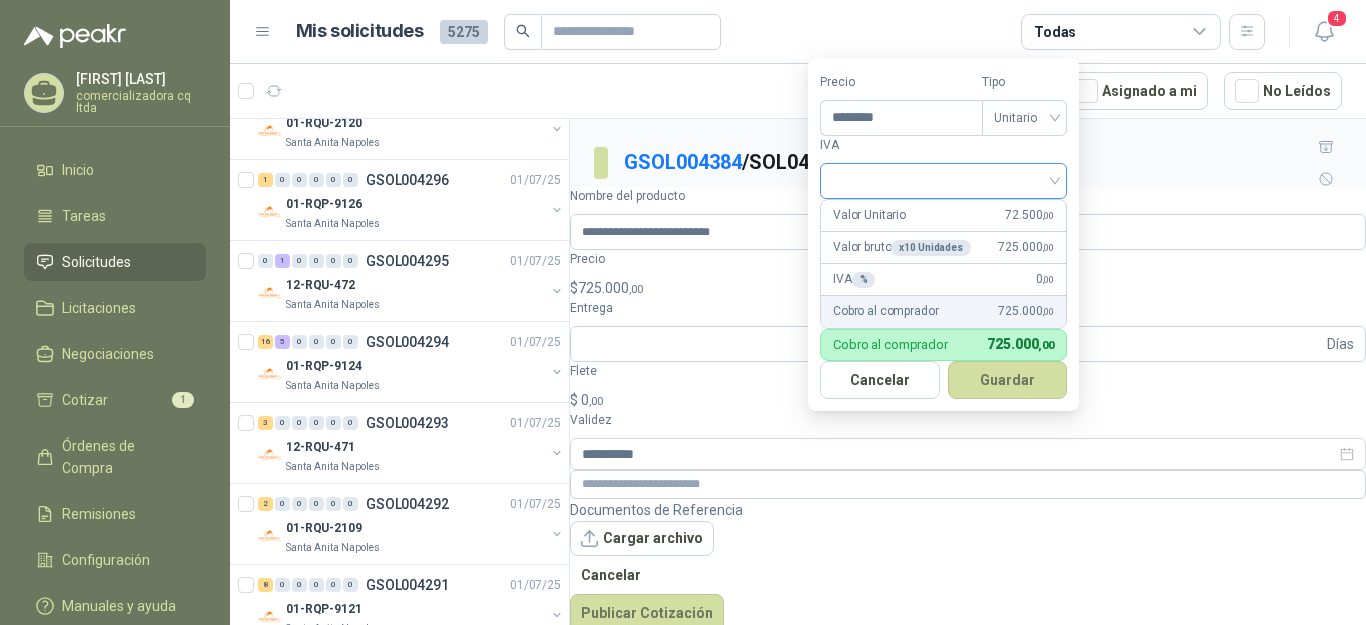 type on "********" 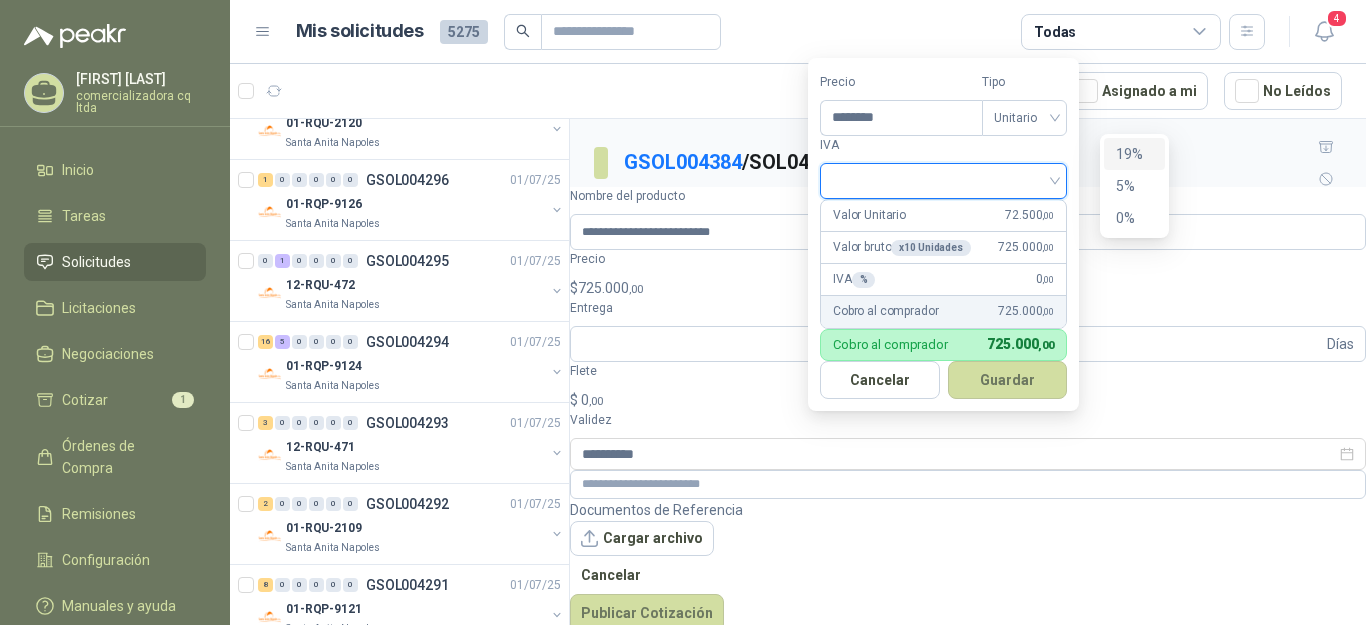 click at bounding box center [943, 179] 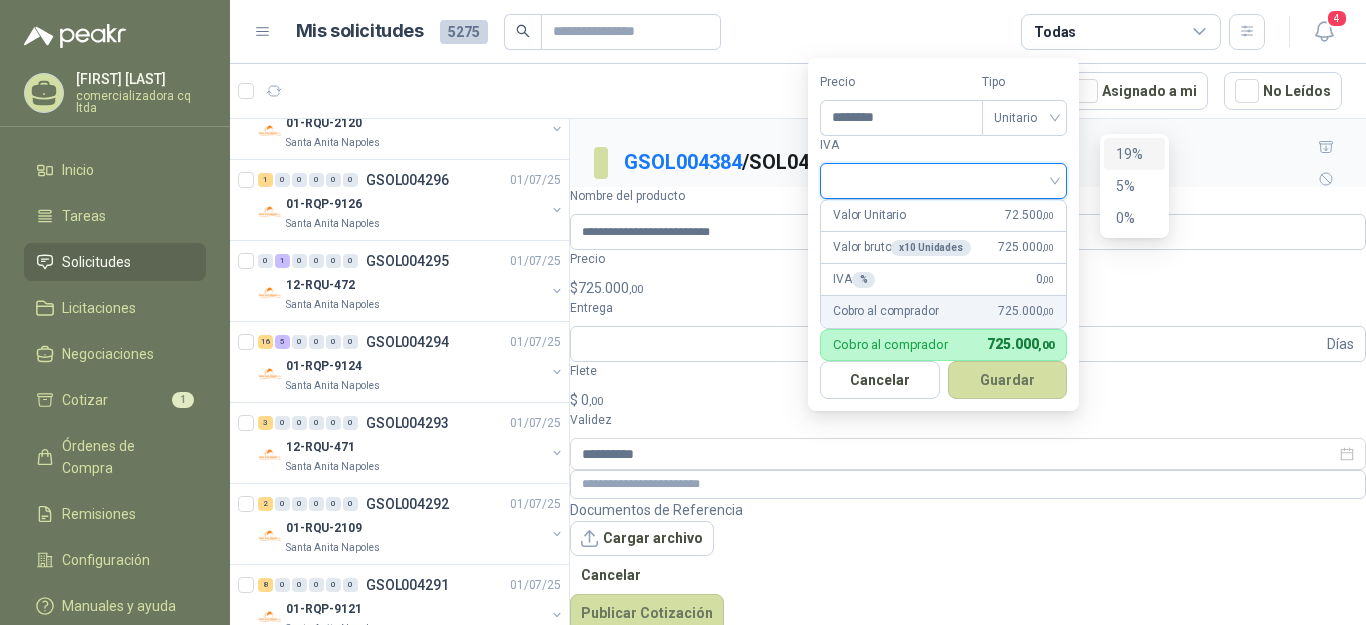 click on "19%" at bounding box center (1134, 154) 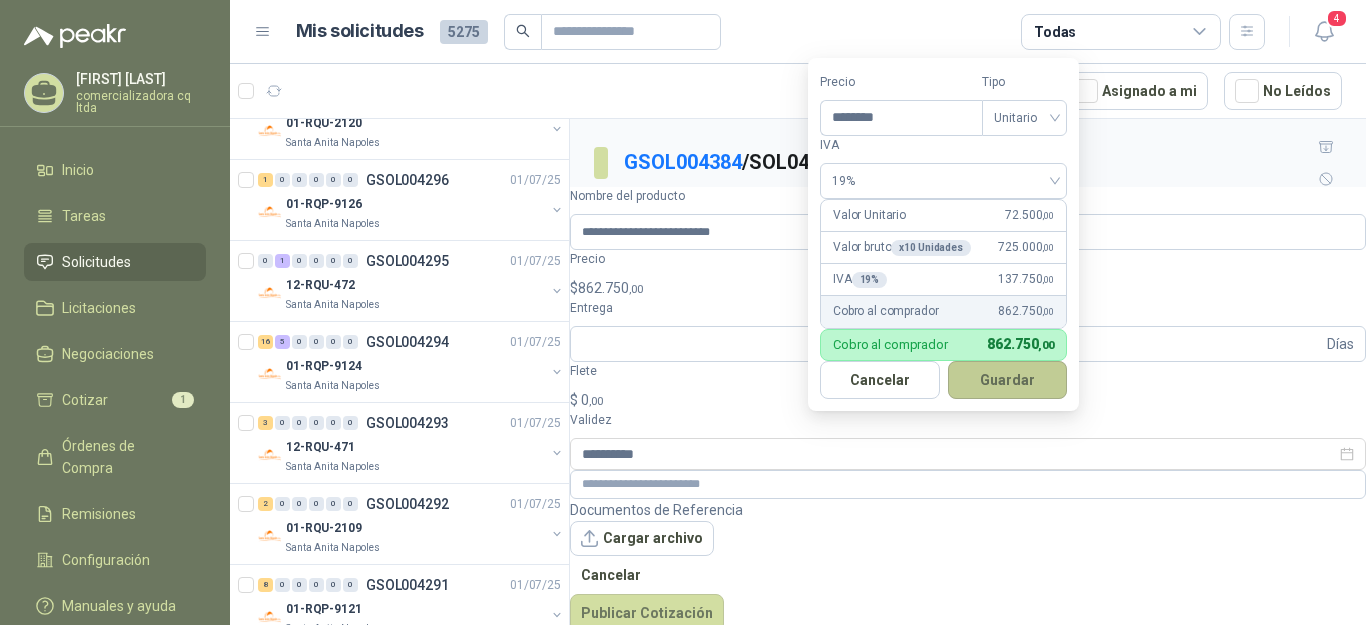 click on "Guardar" at bounding box center (1008, 380) 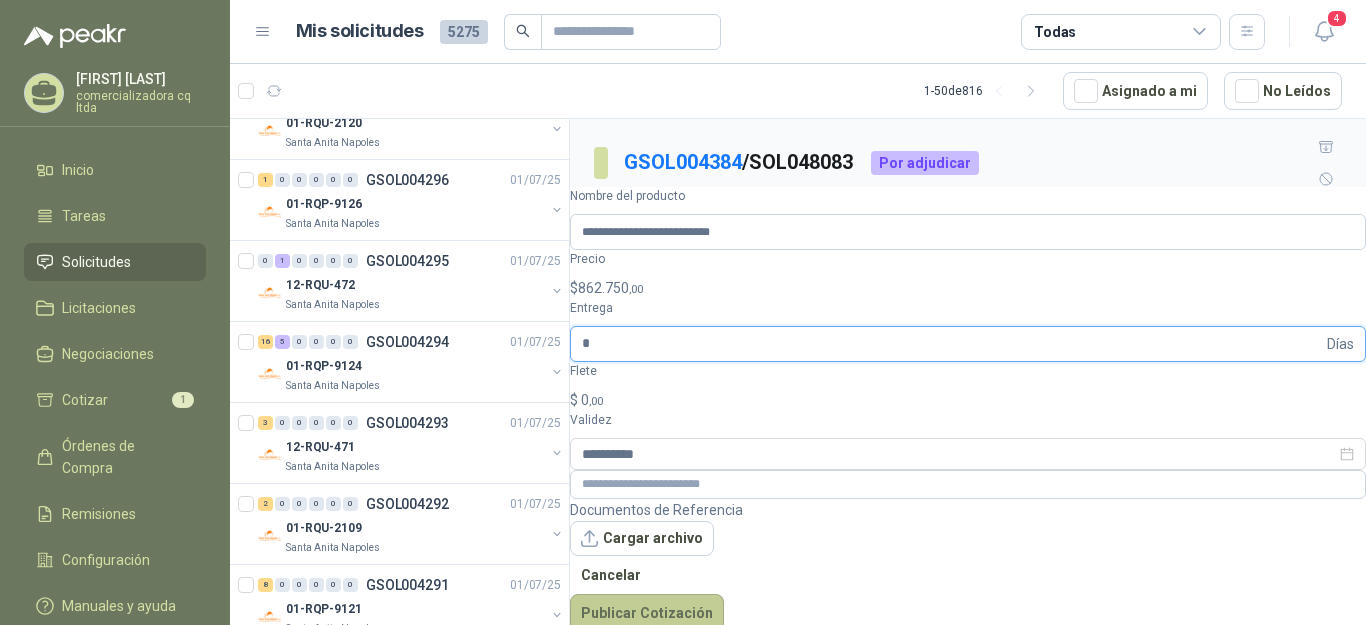 type on "*" 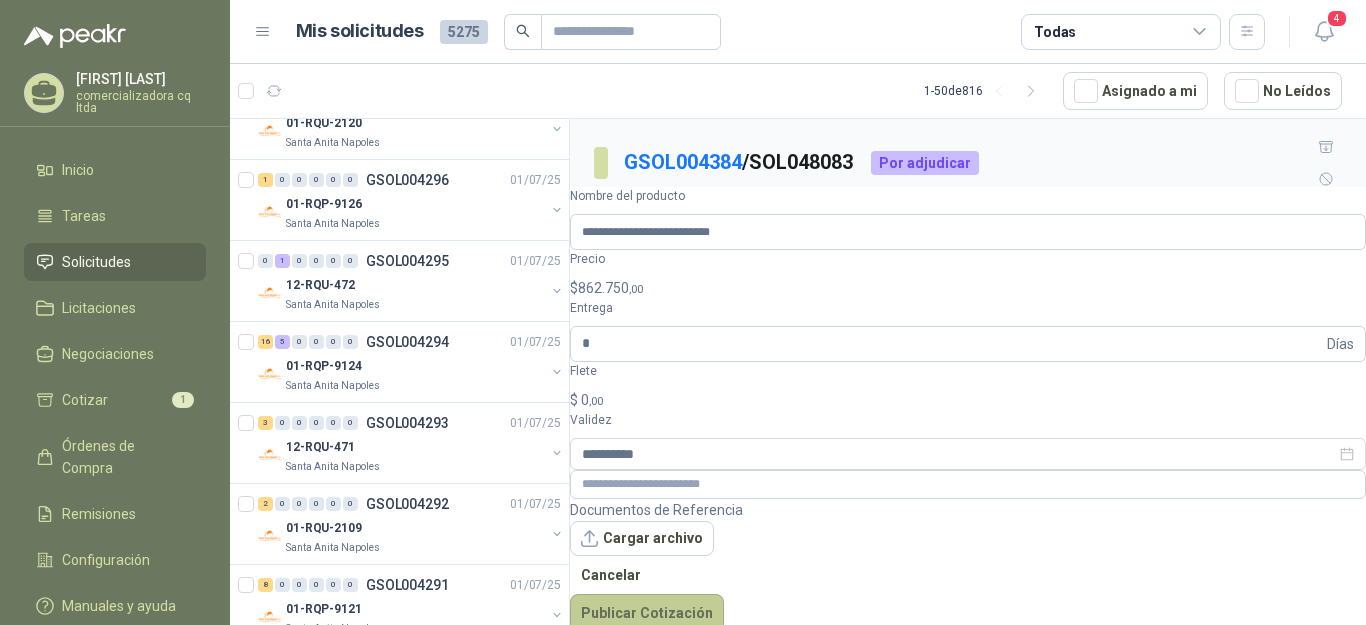 click on "Publicar Cotización" at bounding box center [647, 613] 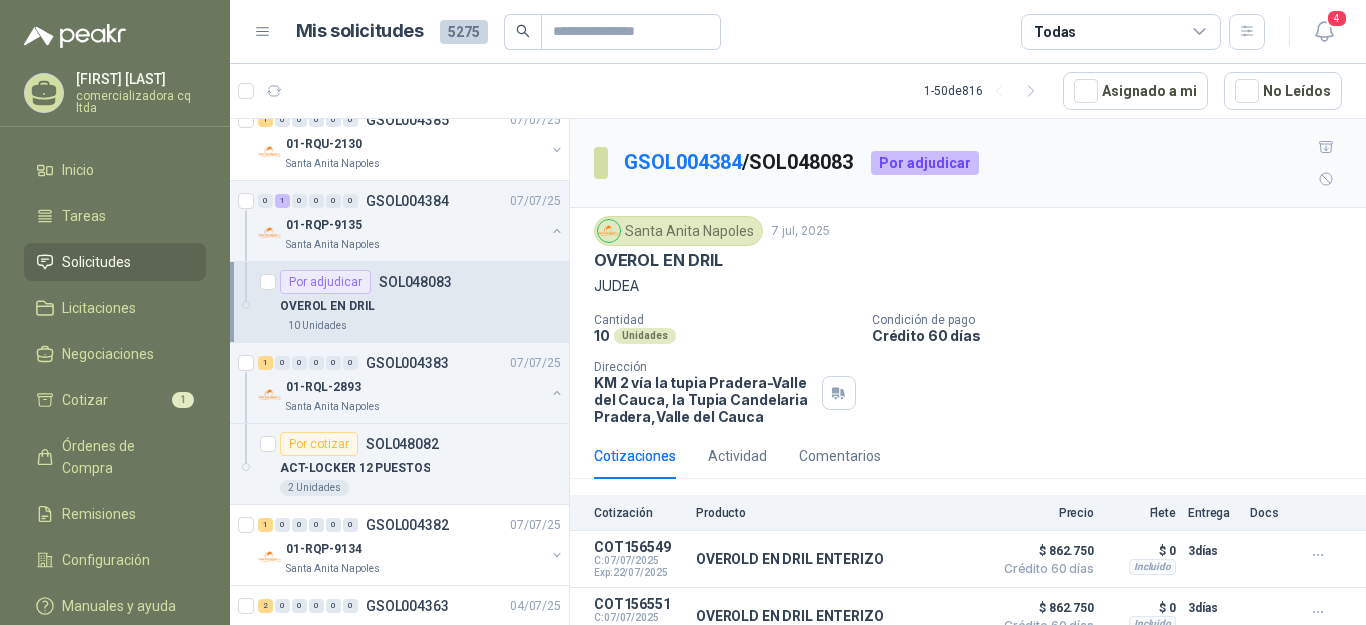 scroll, scrollTop: 0, scrollLeft: 0, axis: both 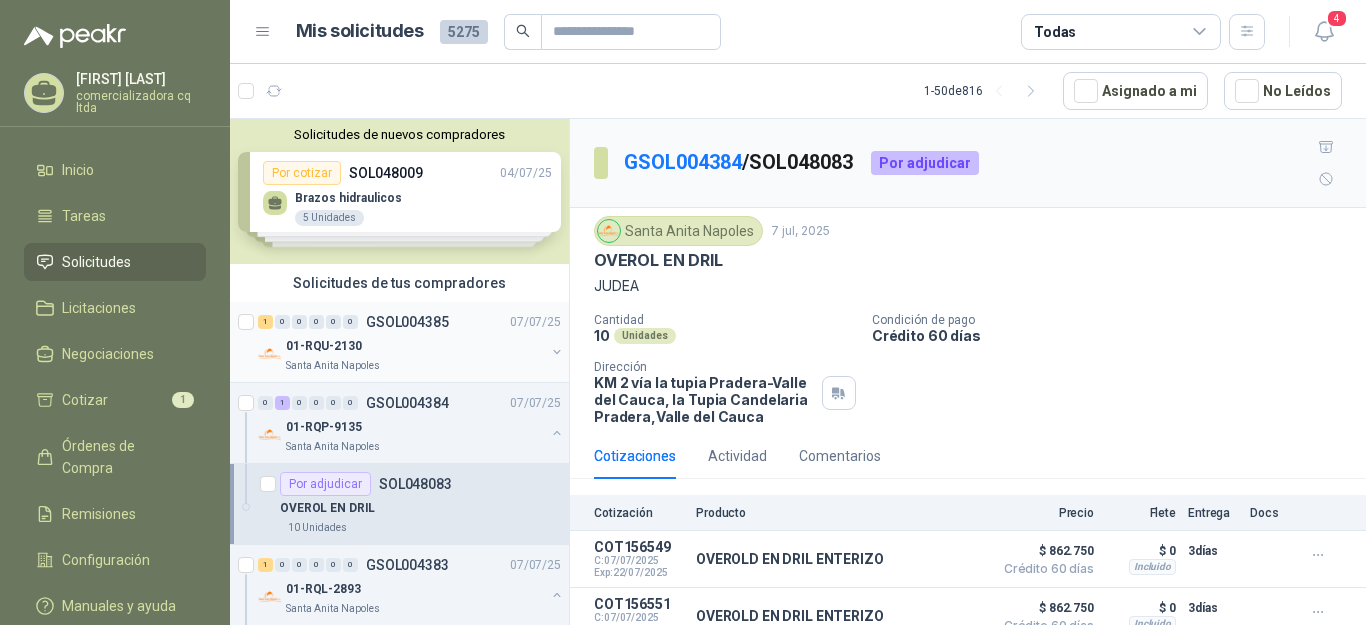 click on "01-RQU-2130" at bounding box center (324, 346) 